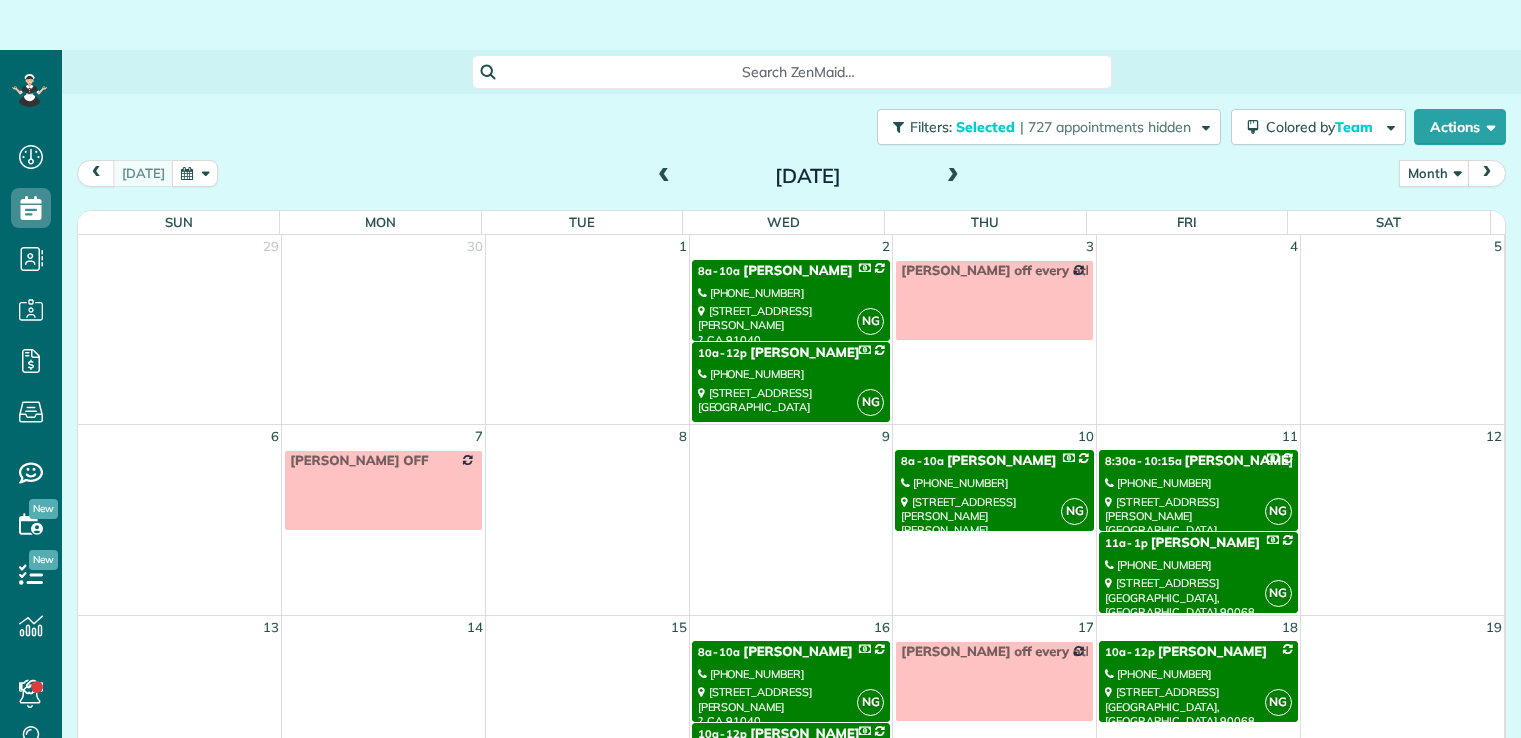 scroll, scrollTop: 49, scrollLeft: 0, axis: vertical 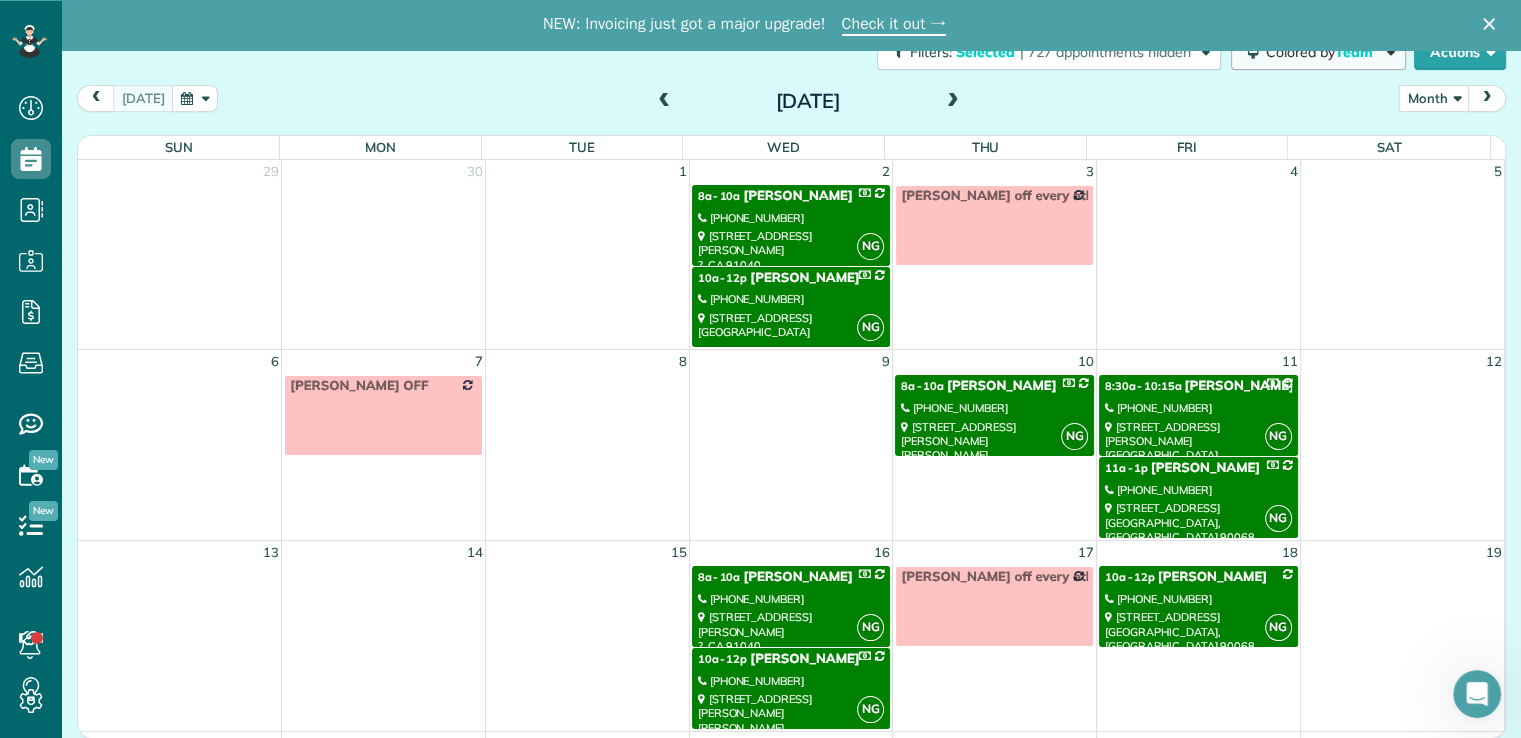 click on "Colored by  Team" at bounding box center (1323, 52) 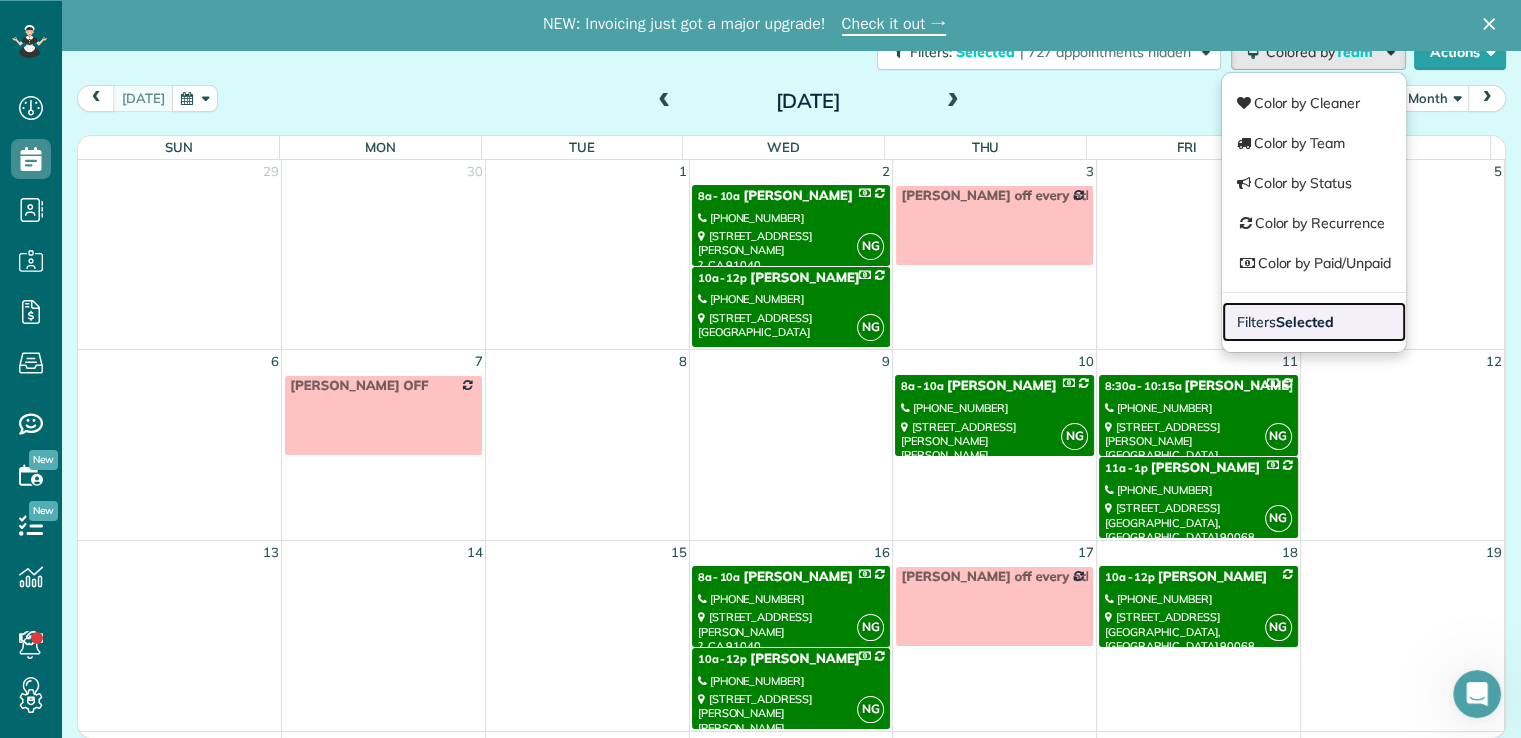click on "Selected" at bounding box center (1305, 322) 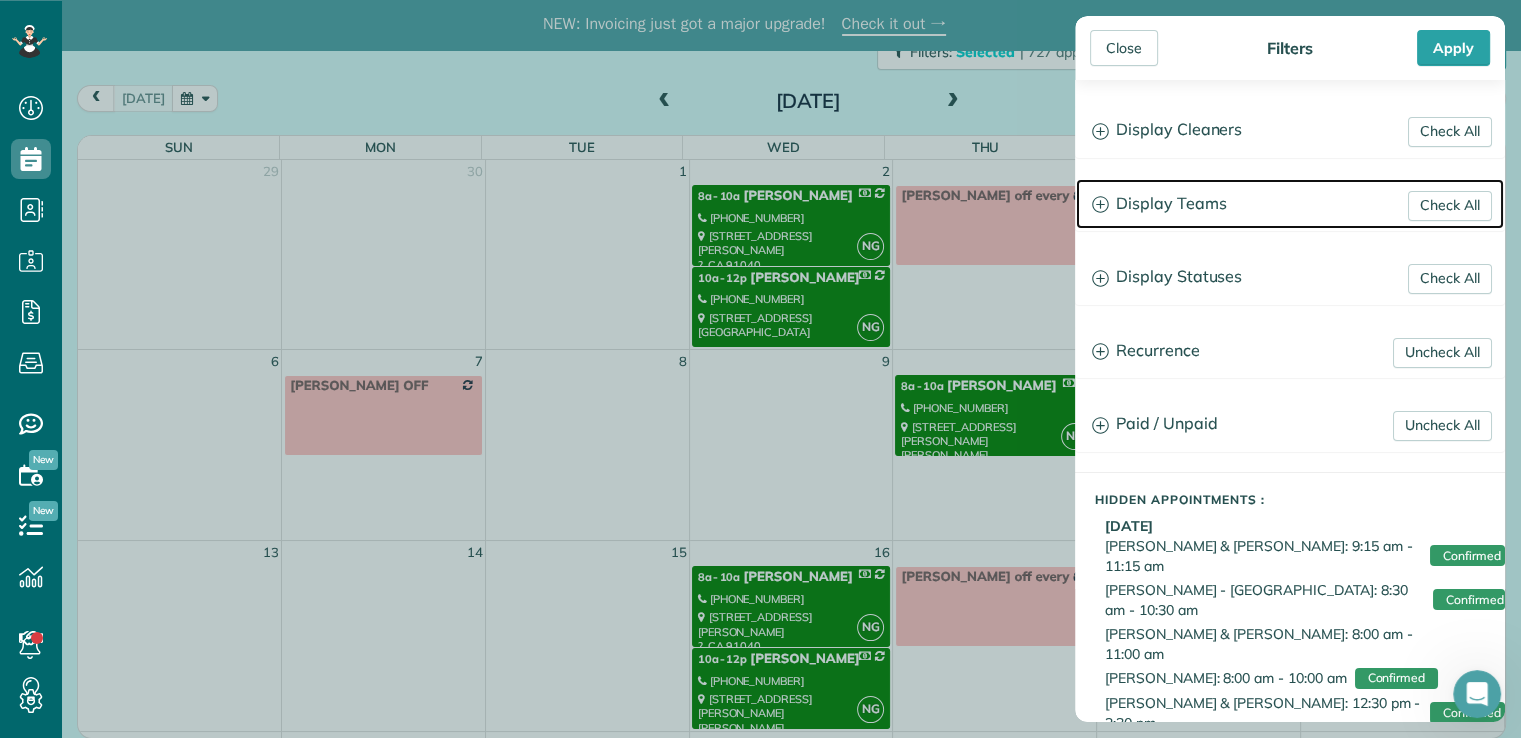 click on "Display Teams" at bounding box center (1290, 204) 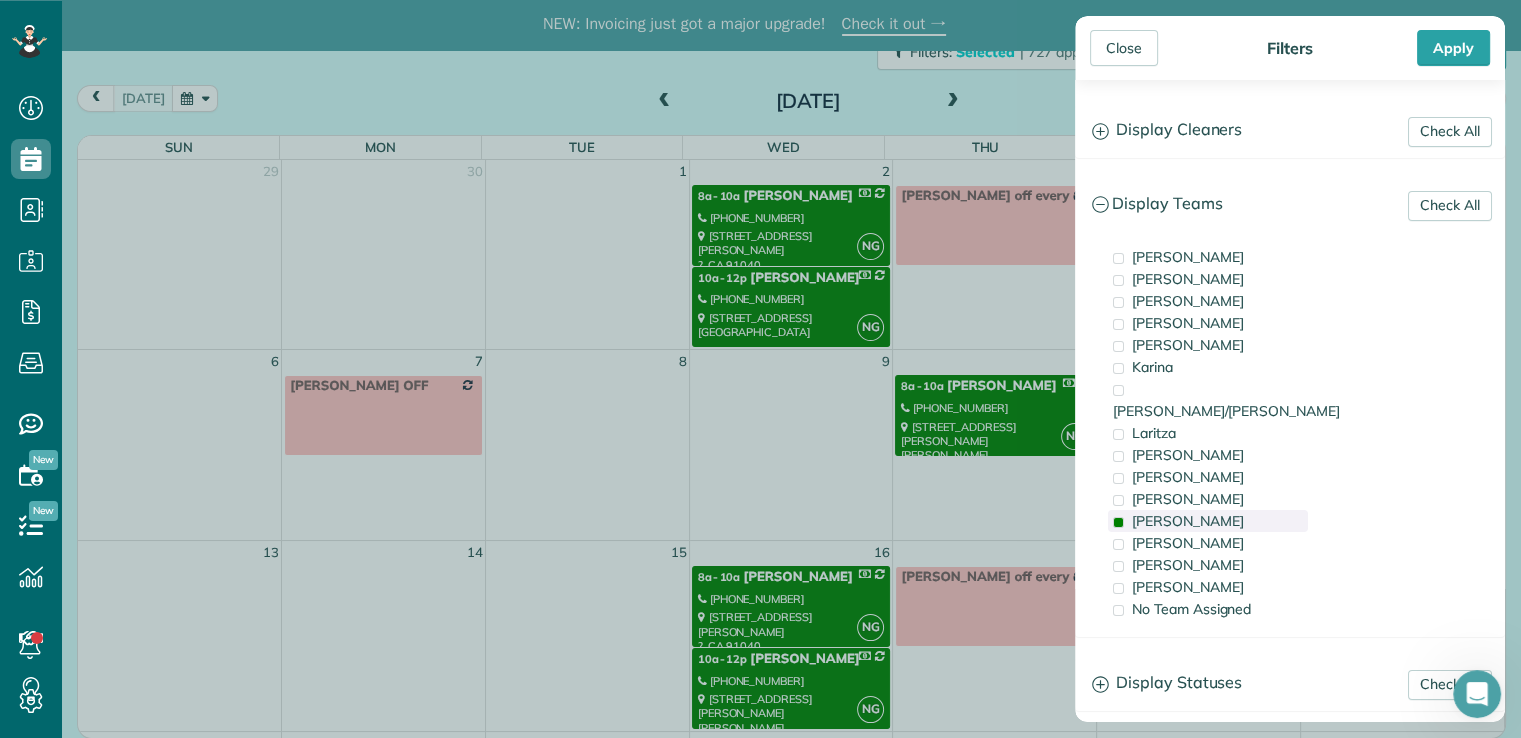 click on "[PERSON_NAME]" at bounding box center (1208, 521) 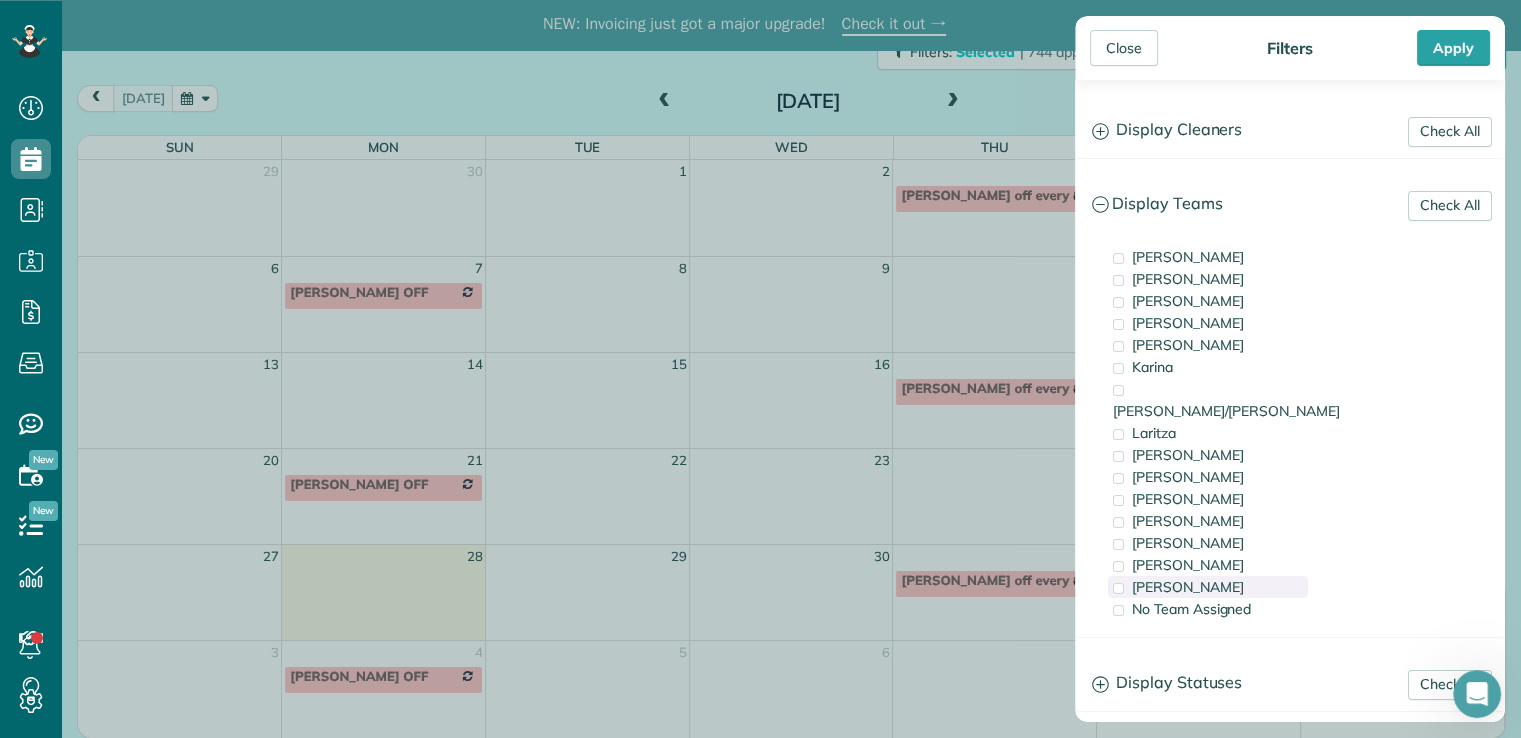 click on "[PERSON_NAME]" at bounding box center [1188, 587] 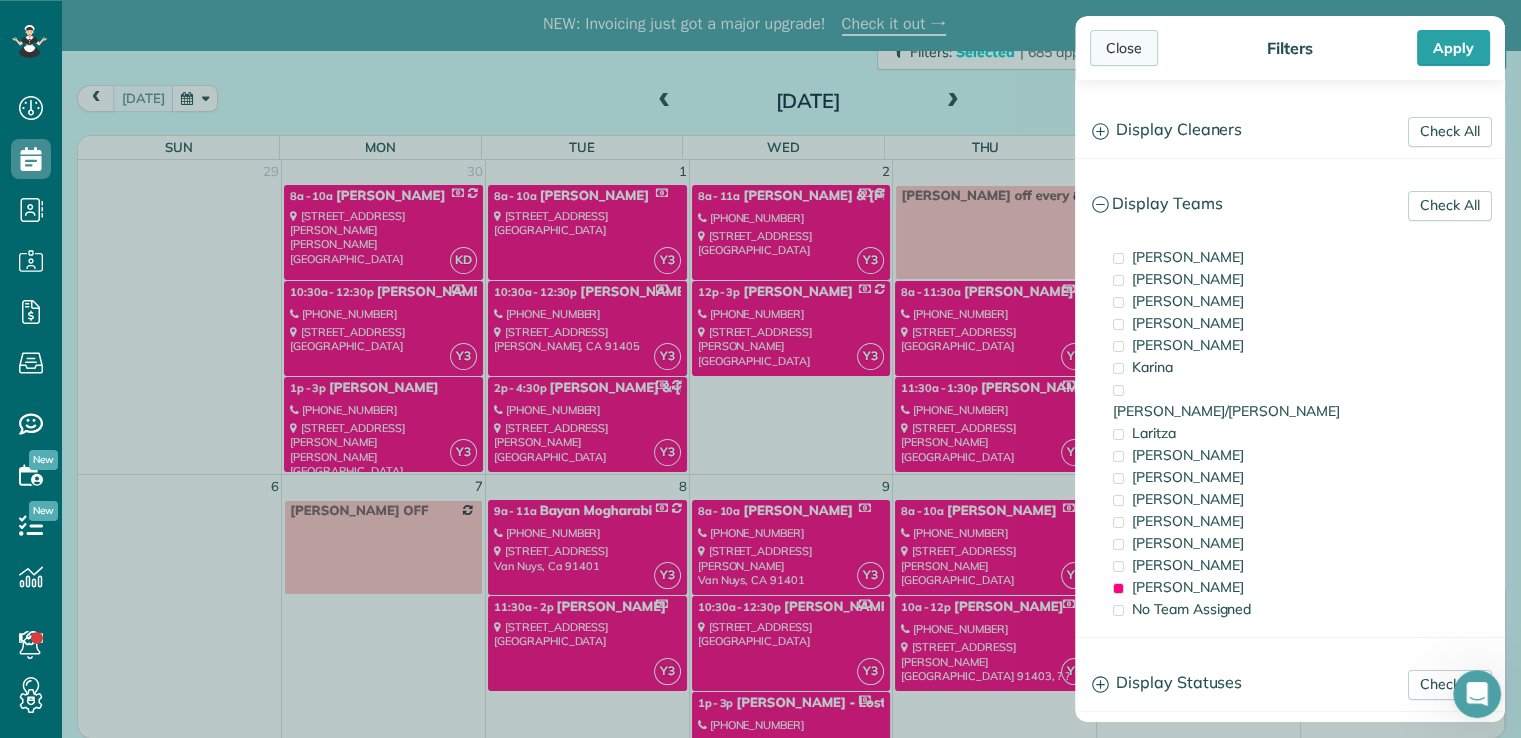 click on "Close" at bounding box center [1124, 48] 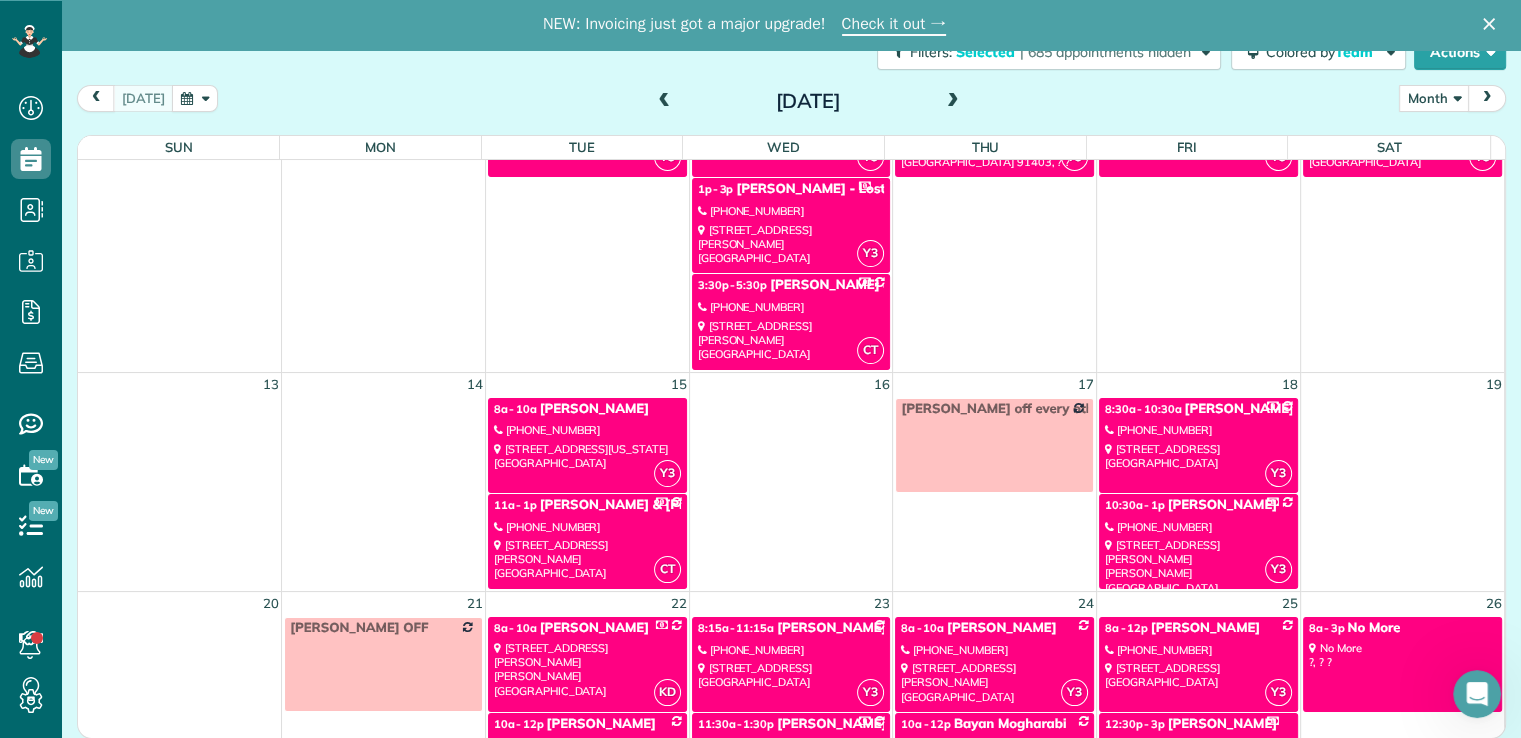 scroll, scrollTop: 526, scrollLeft: 0, axis: vertical 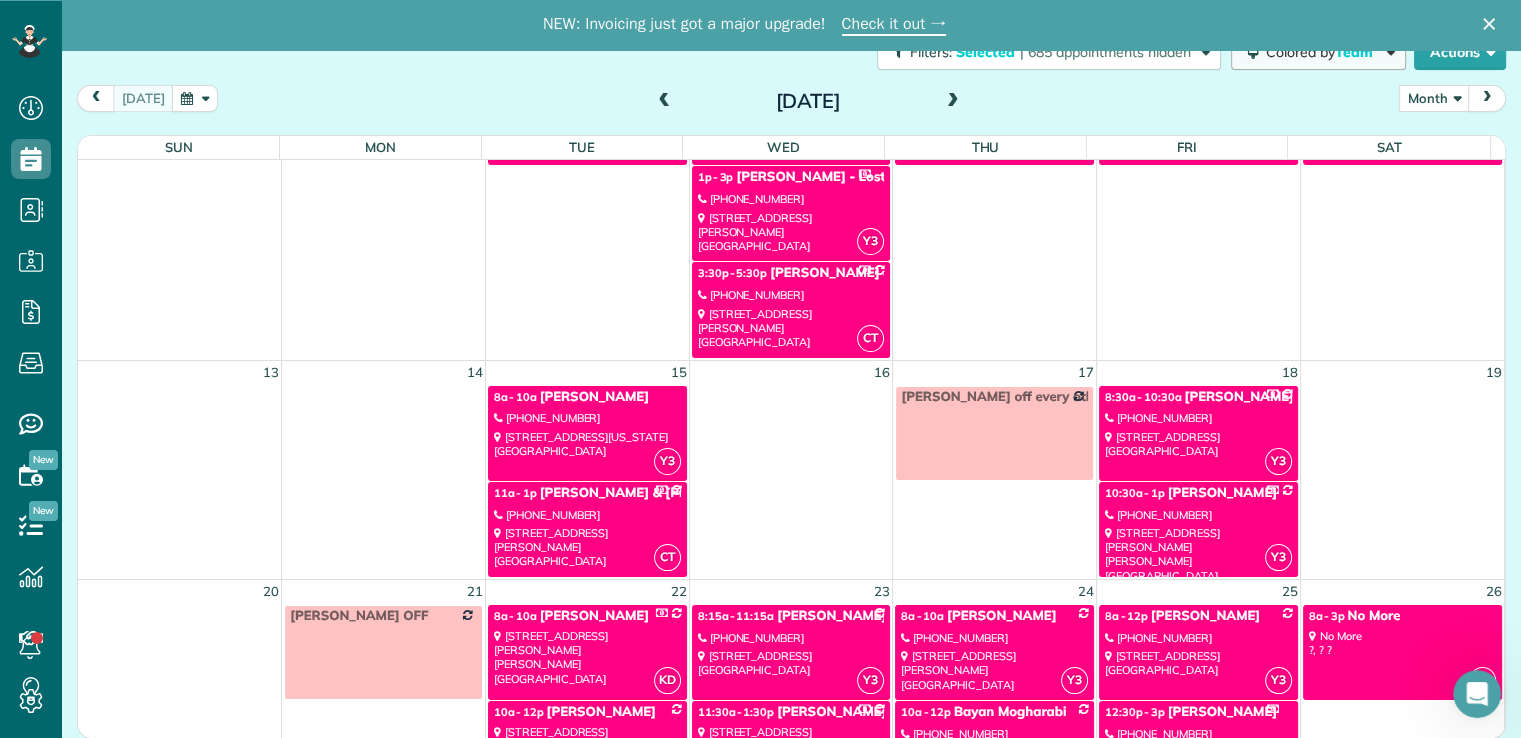 click on "Colored by  Team" at bounding box center (1318, 52) 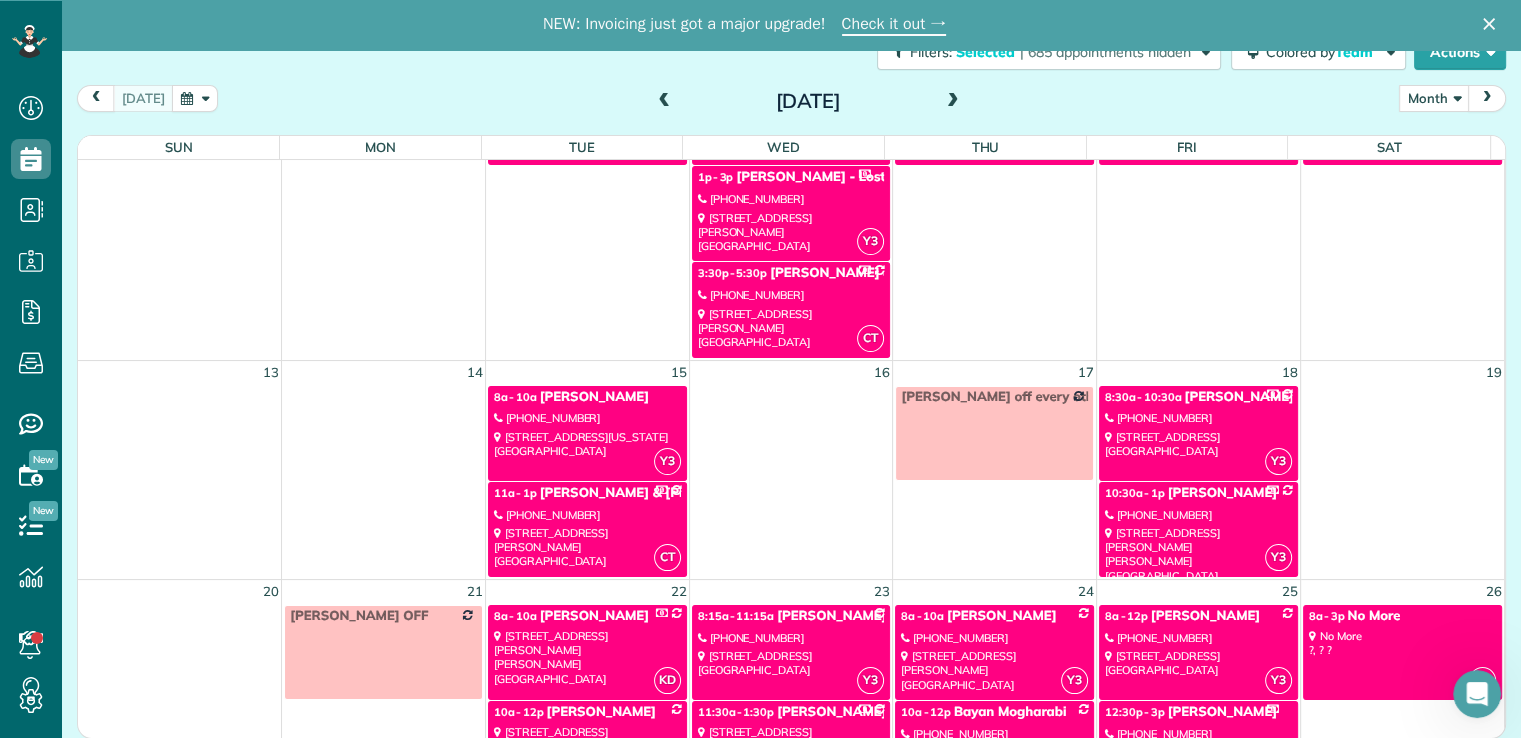 click at bounding box center (1402, 480) 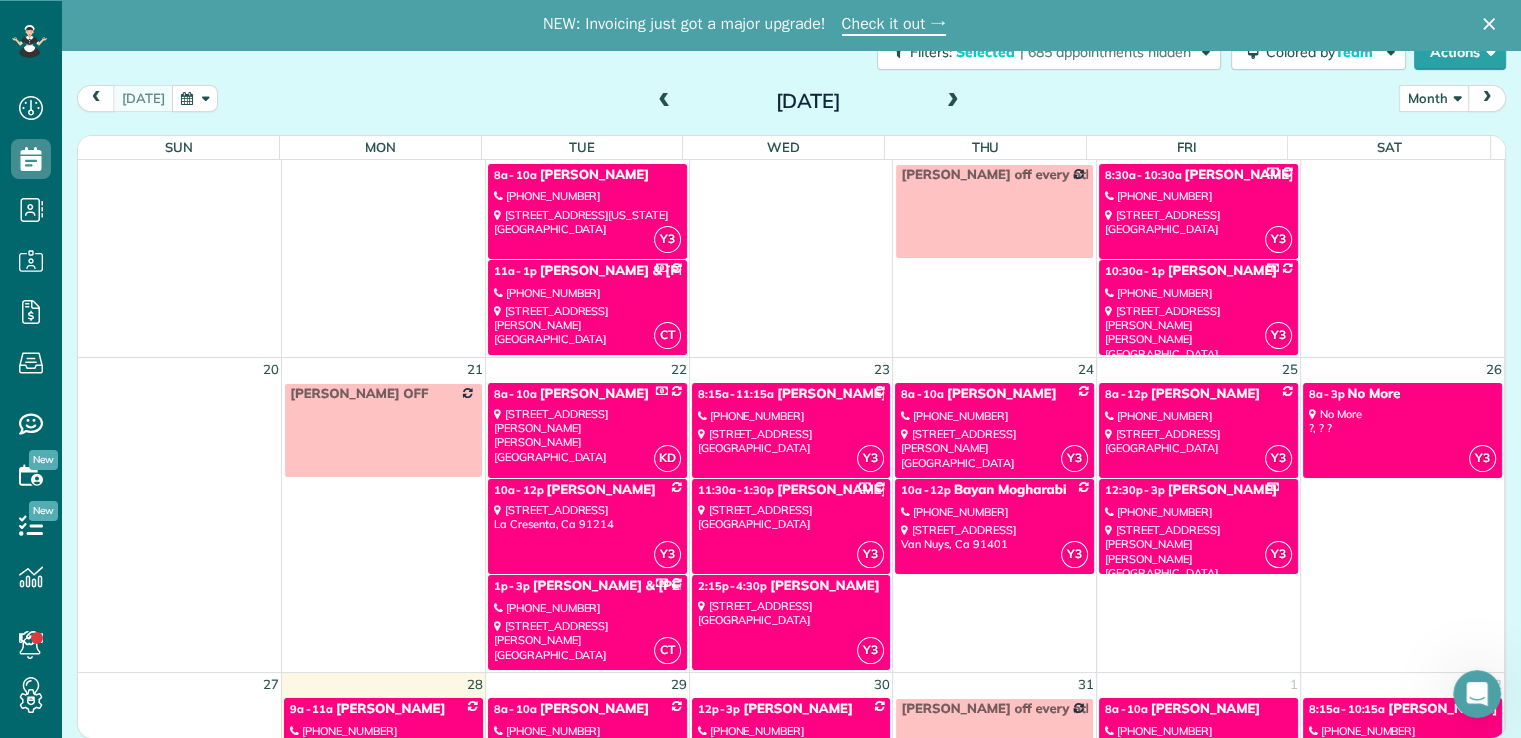 scroll, scrollTop: 752, scrollLeft: 0, axis: vertical 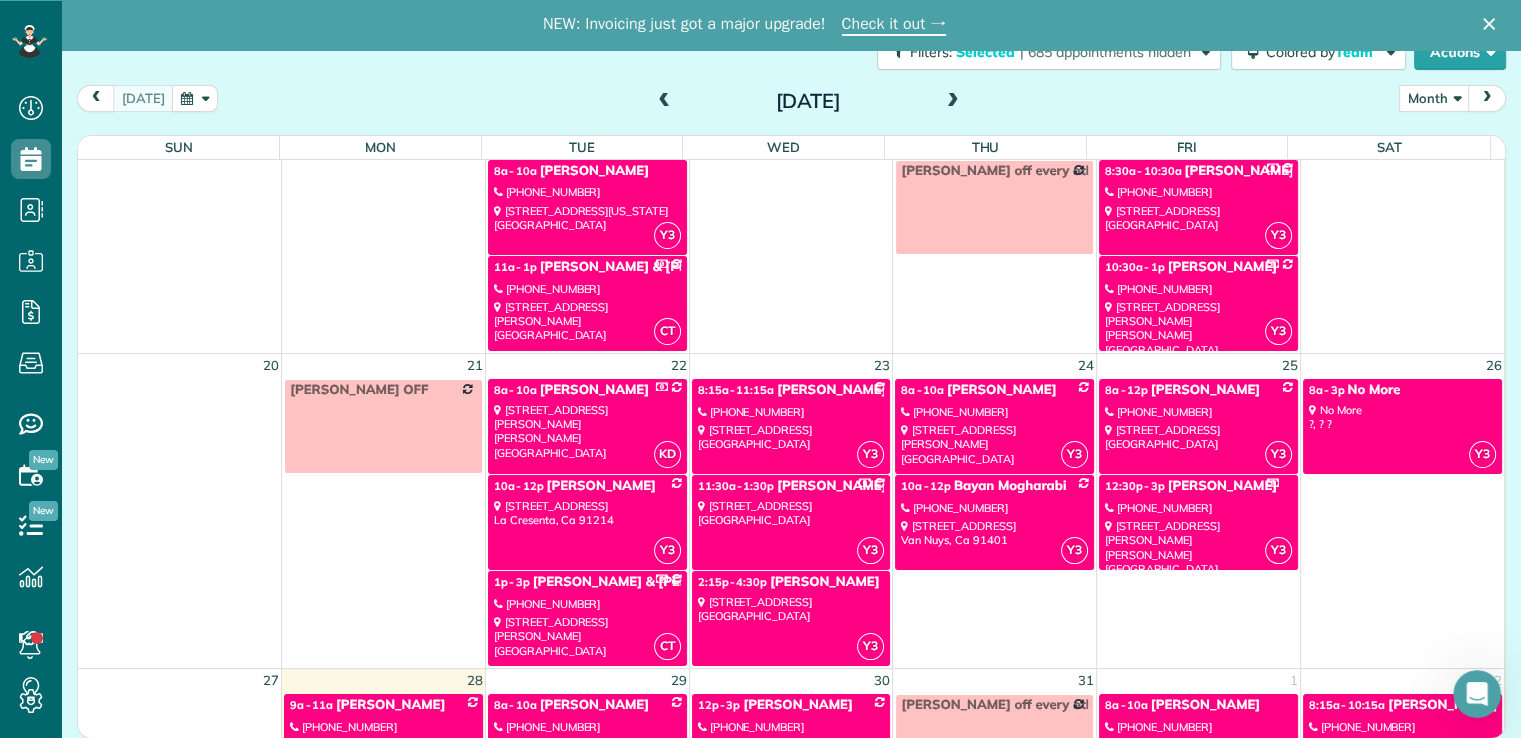 click on "[STREET_ADDRESS]" at bounding box center (1198, 437) 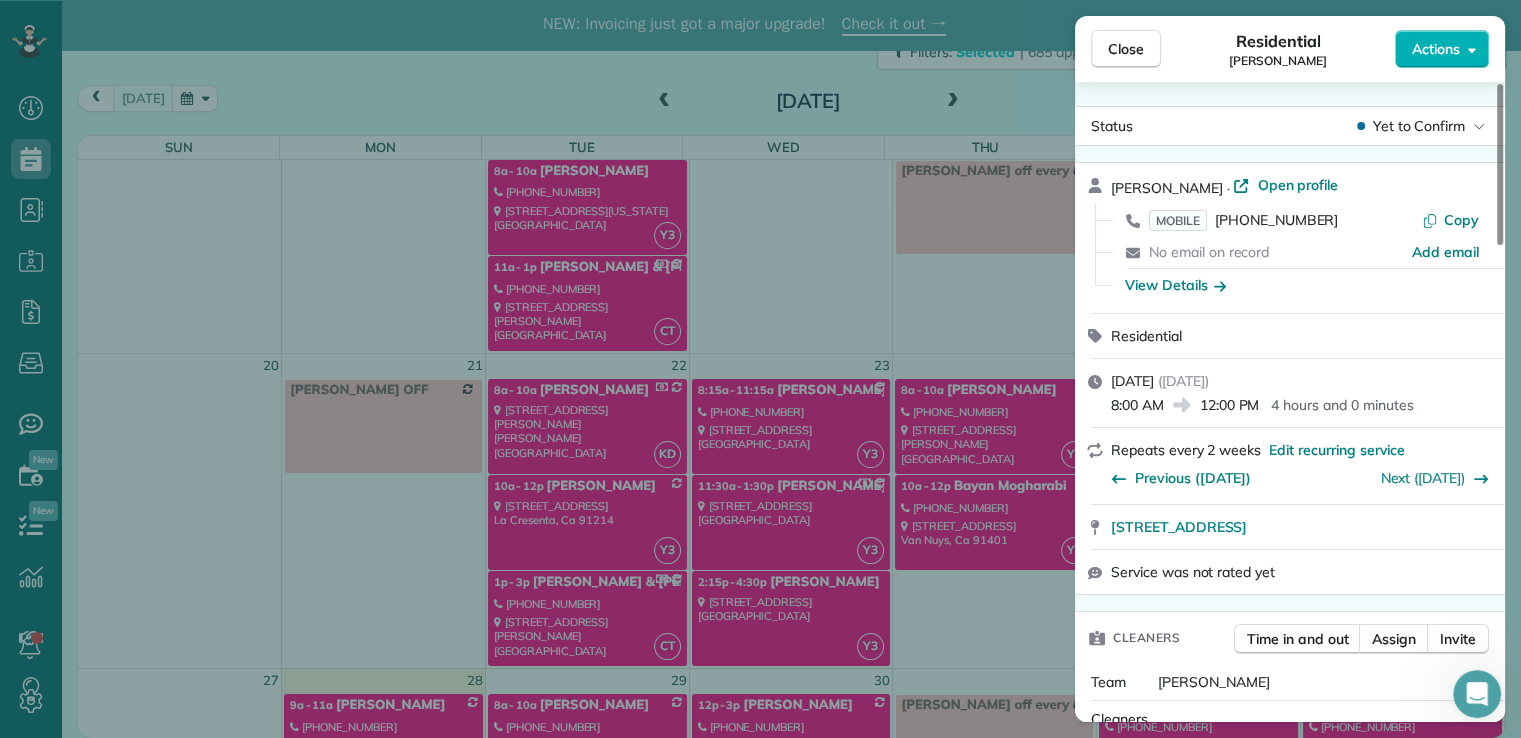 click on "Actions" at bounding box center [1436, 49] 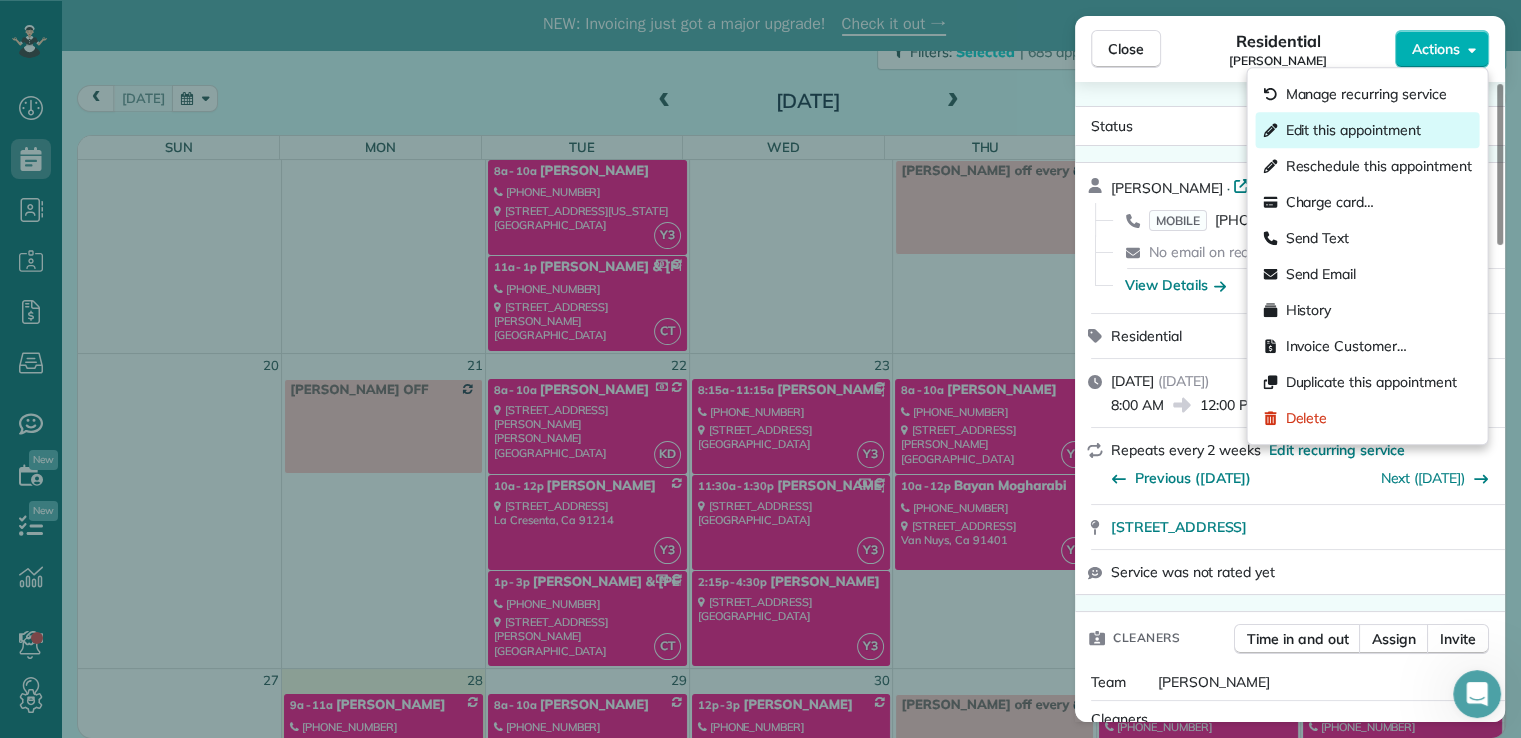 click on "Edit this appointment" at bounding box center [1352, 130] 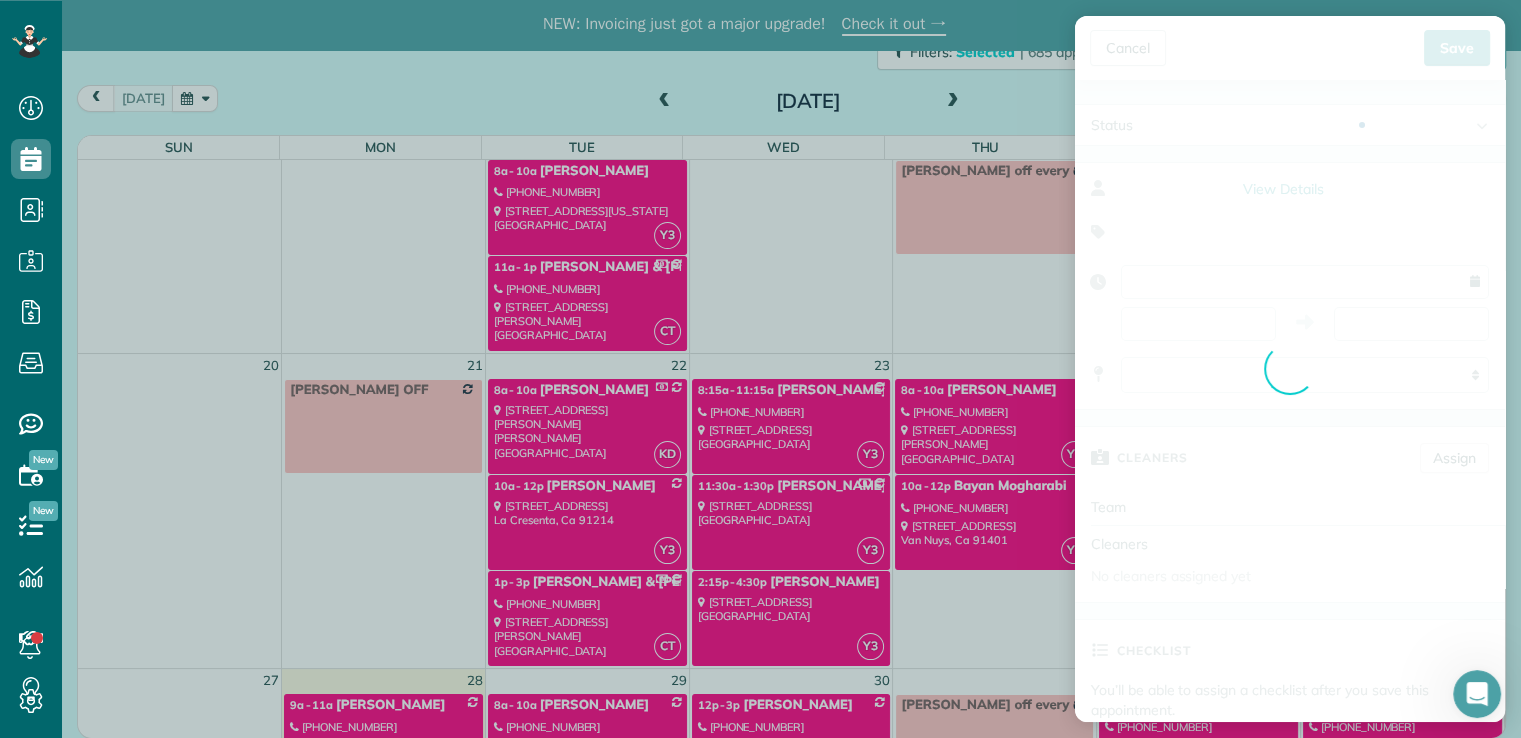 type on "**********" 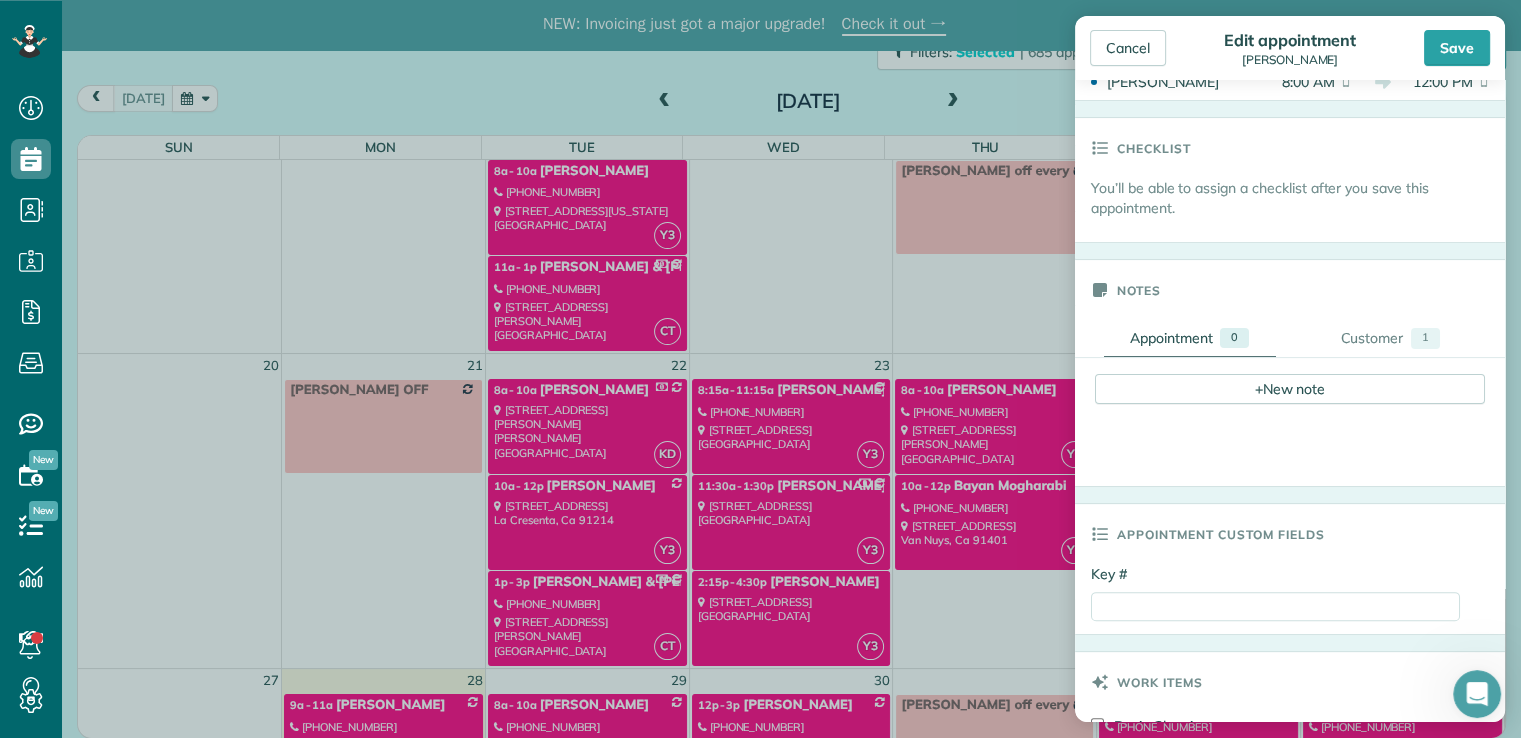 scroll, scrollTop: 500, scrollLeft: 0, axis: vertical 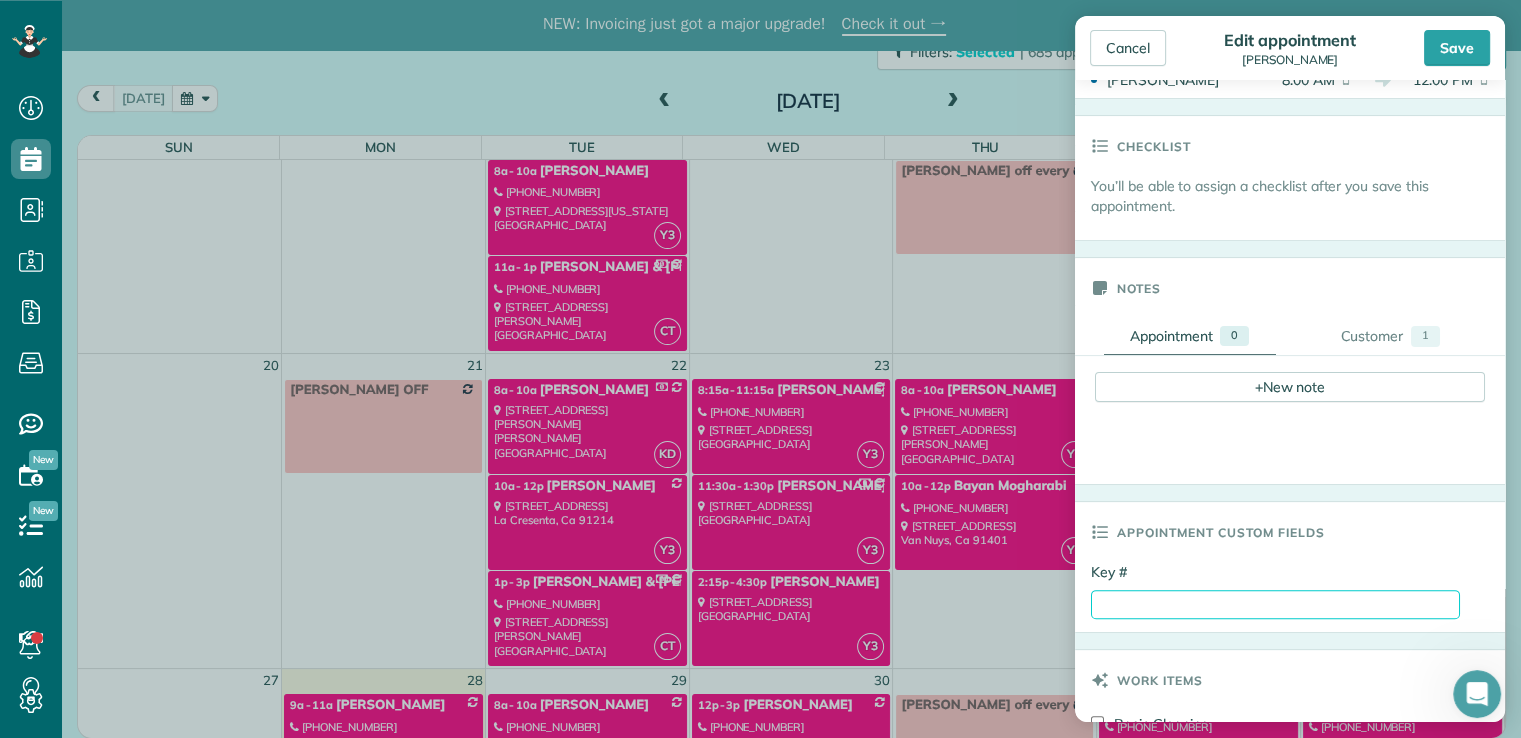 click on "Key #" at bounding box center [1275, 604] 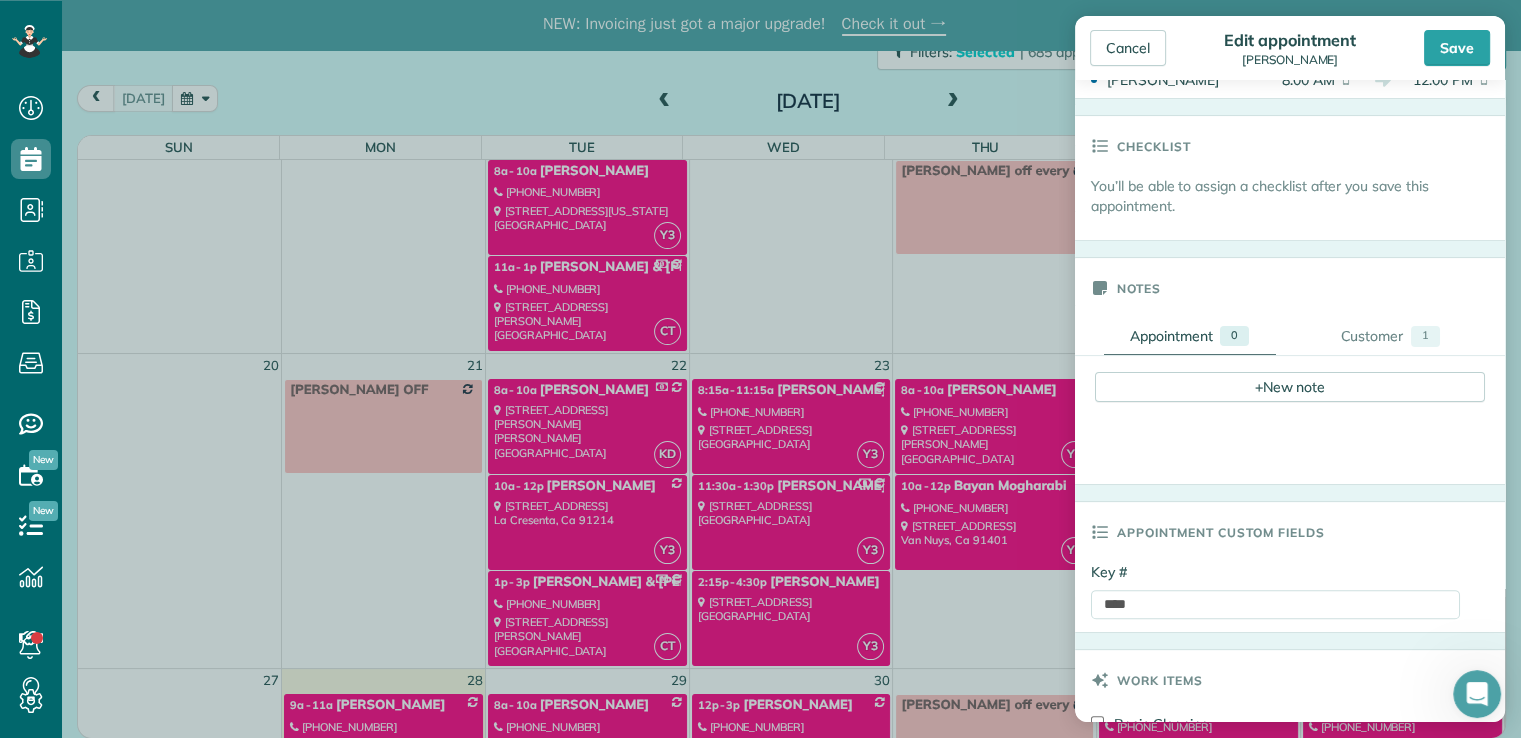 click on "Key # ****" at bounding box center [1290, 597] 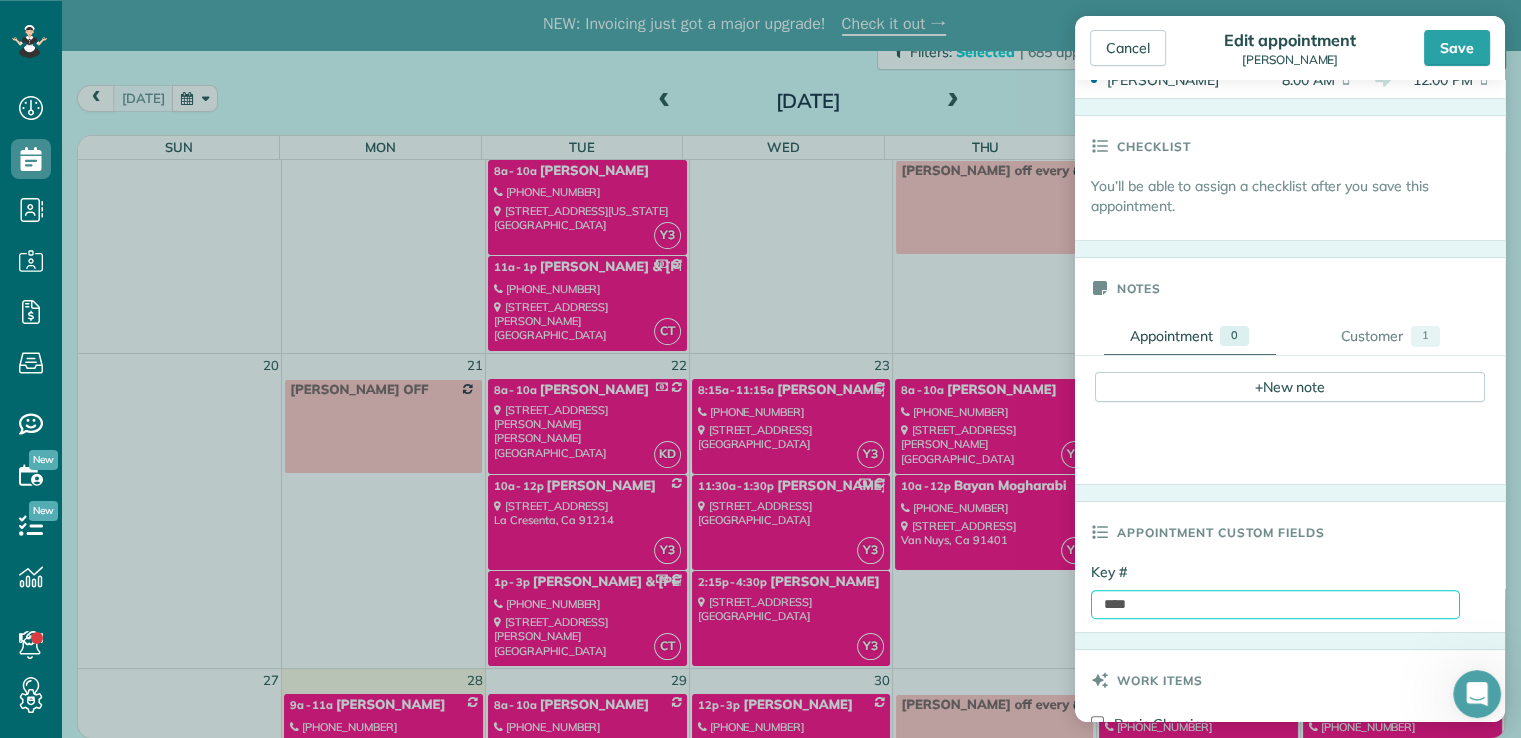 click on "****" at bounding box center (1275, 604) 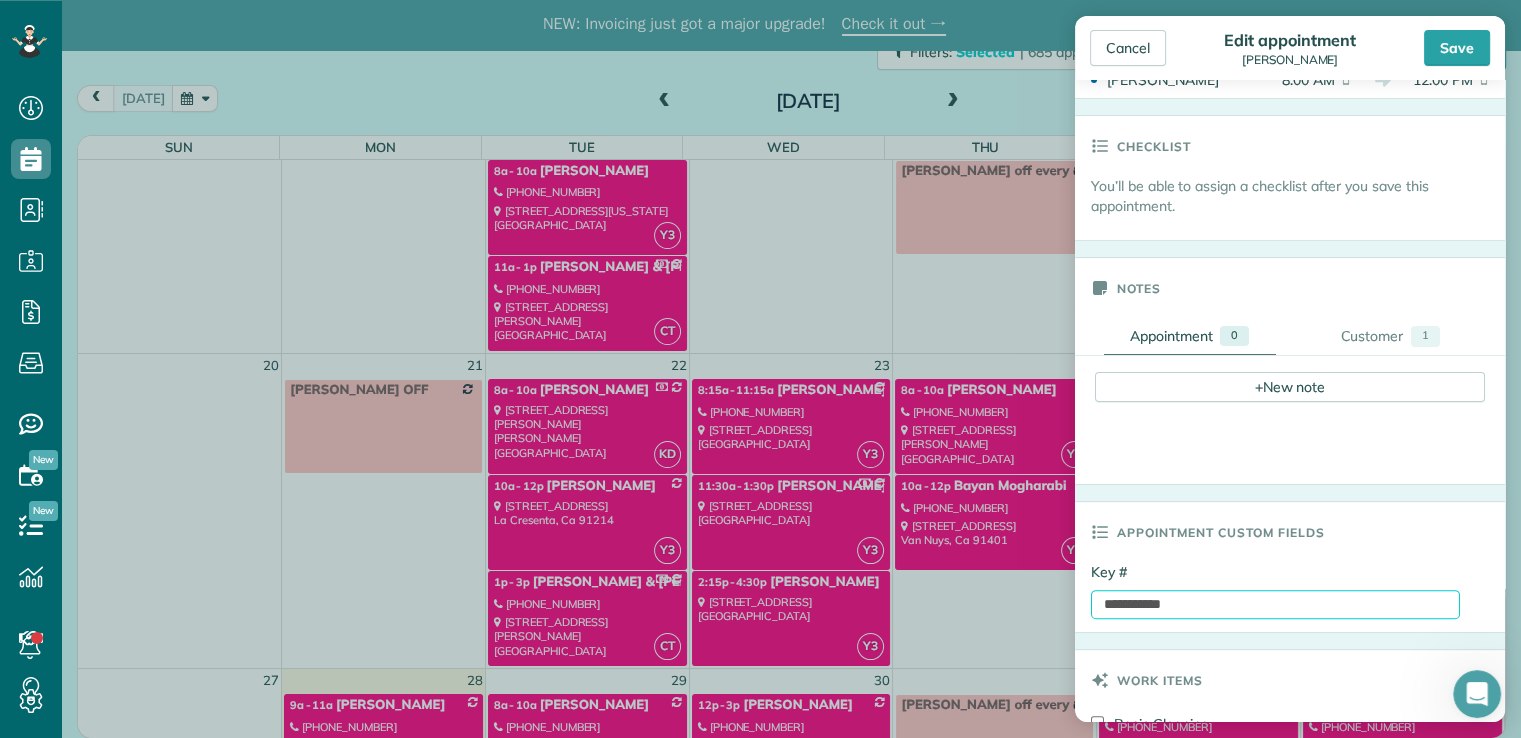 click on "**********" at bounding box center [1275, 604] 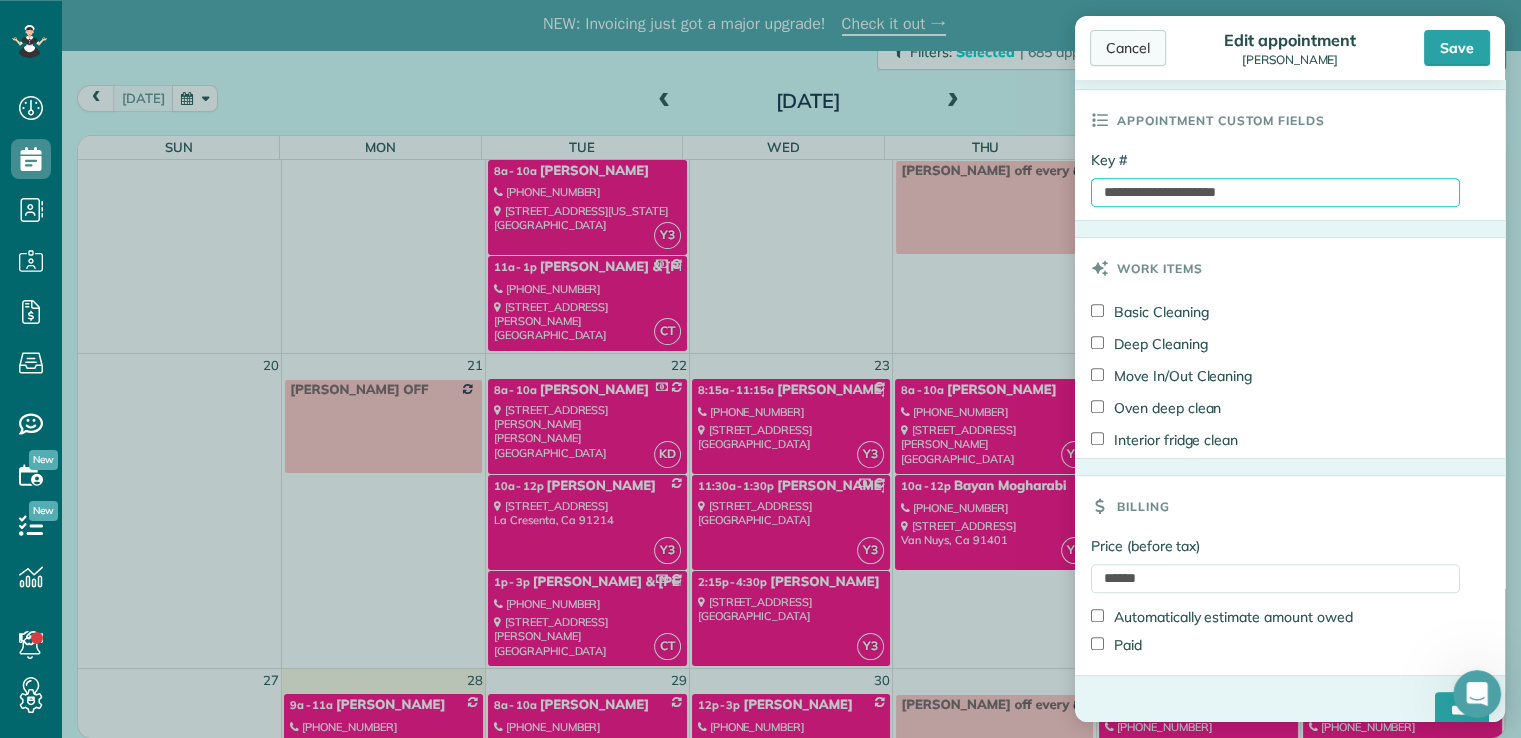 scroll, scrollTop: 934, scrollLeft: 0, axis: vertical 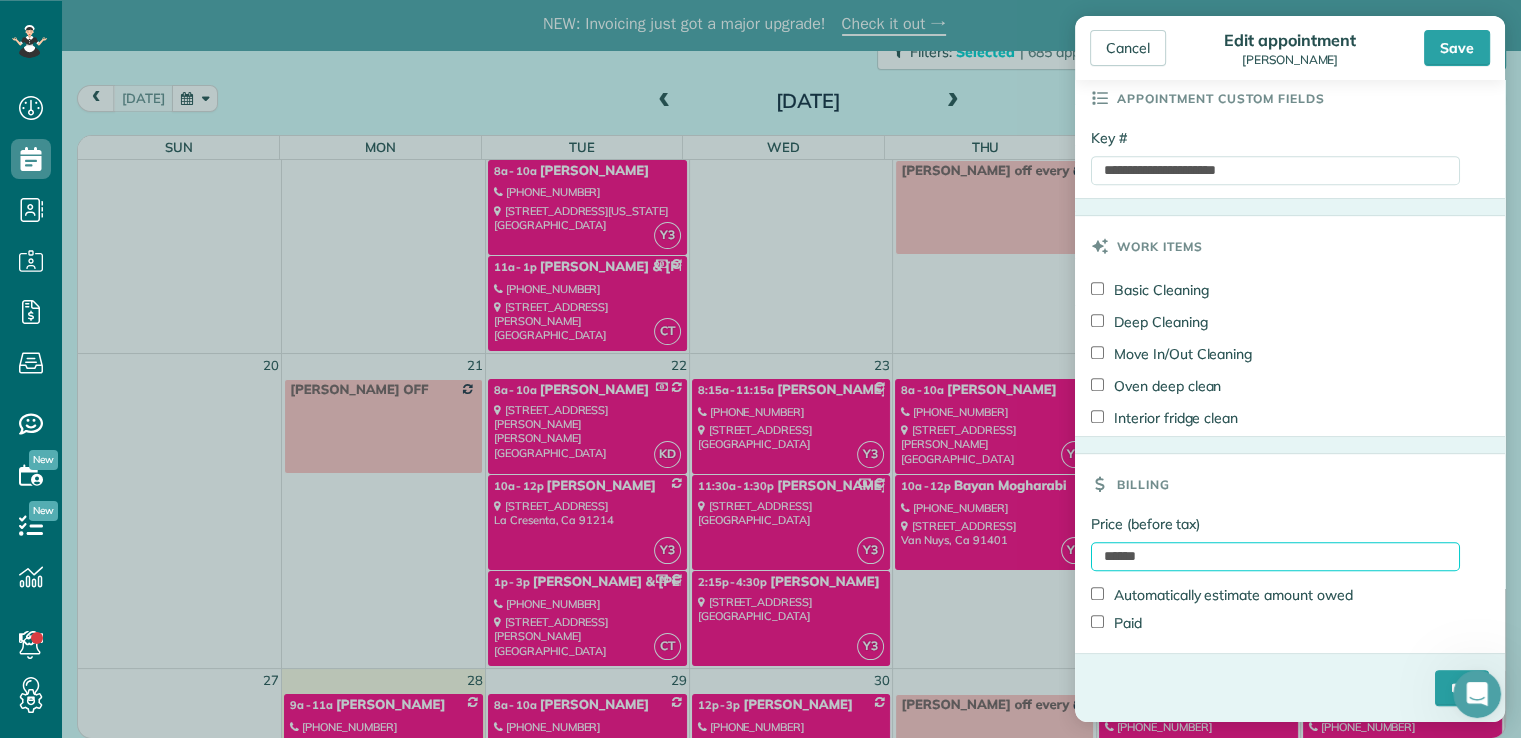 click on "******" at bounding box center [1275, 556] 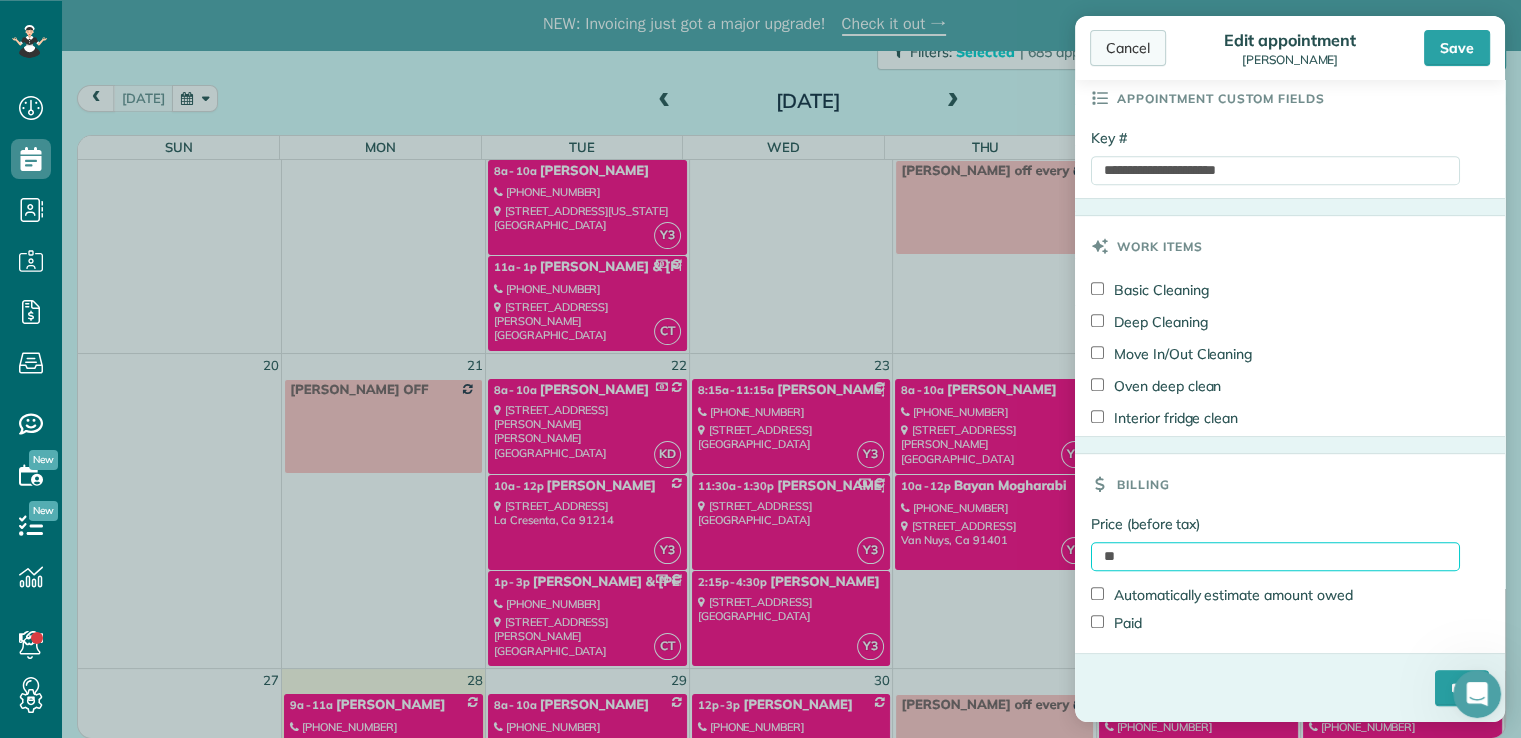 type on "*" 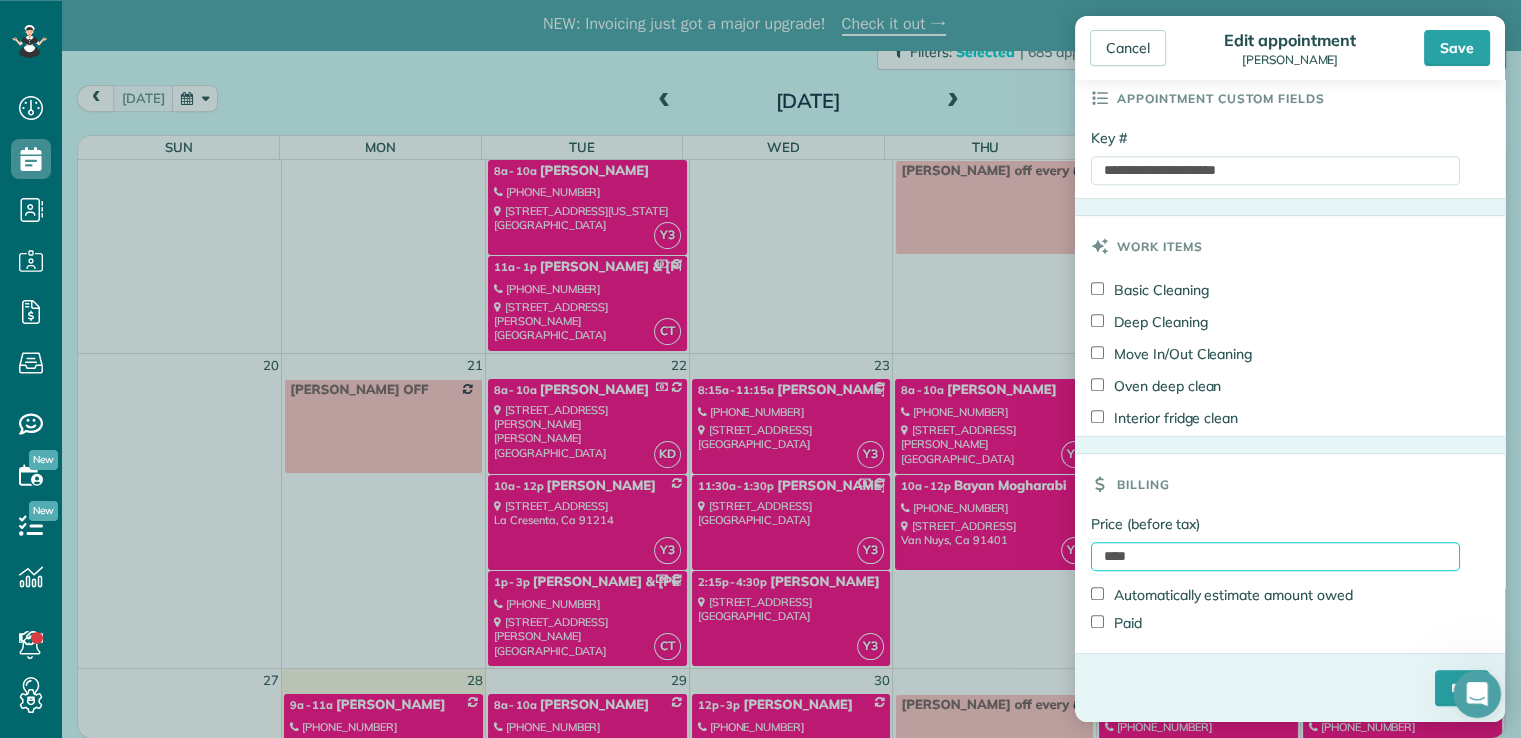 click on "****" at bounding box center (1275, 556) 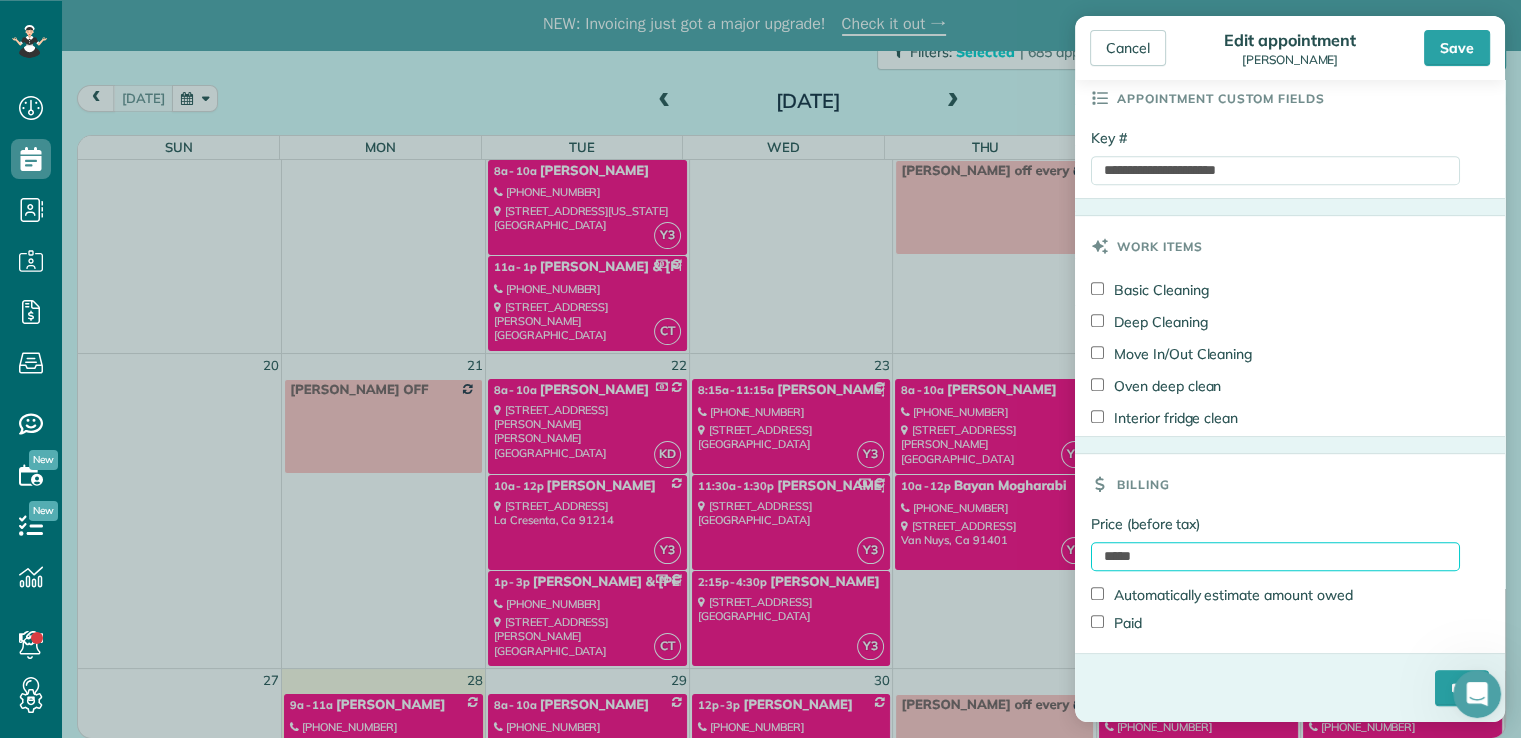 click on "*****" at bounding box center [1275, 556] 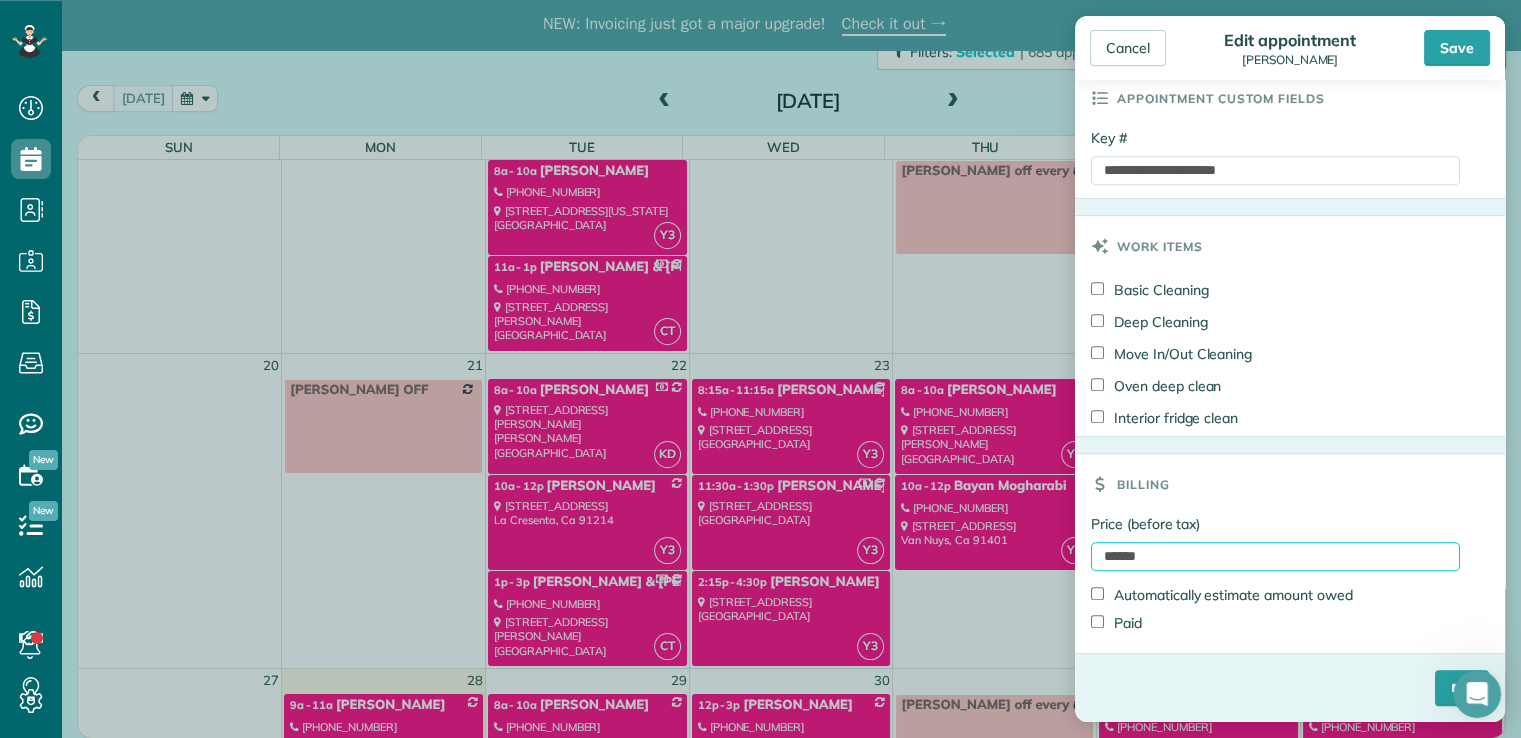 type on "******" 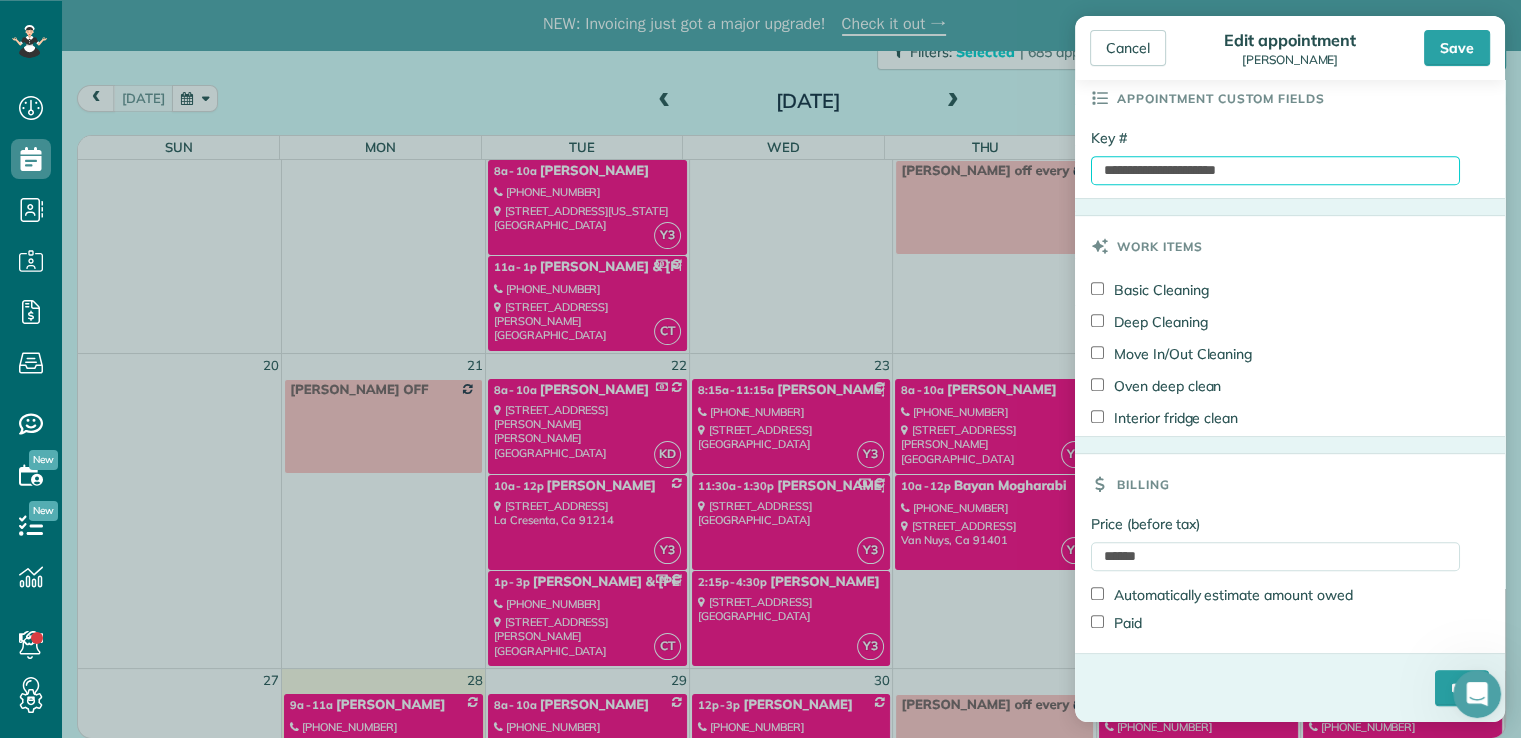 click on "**********" at bounding box center [1275, 170] 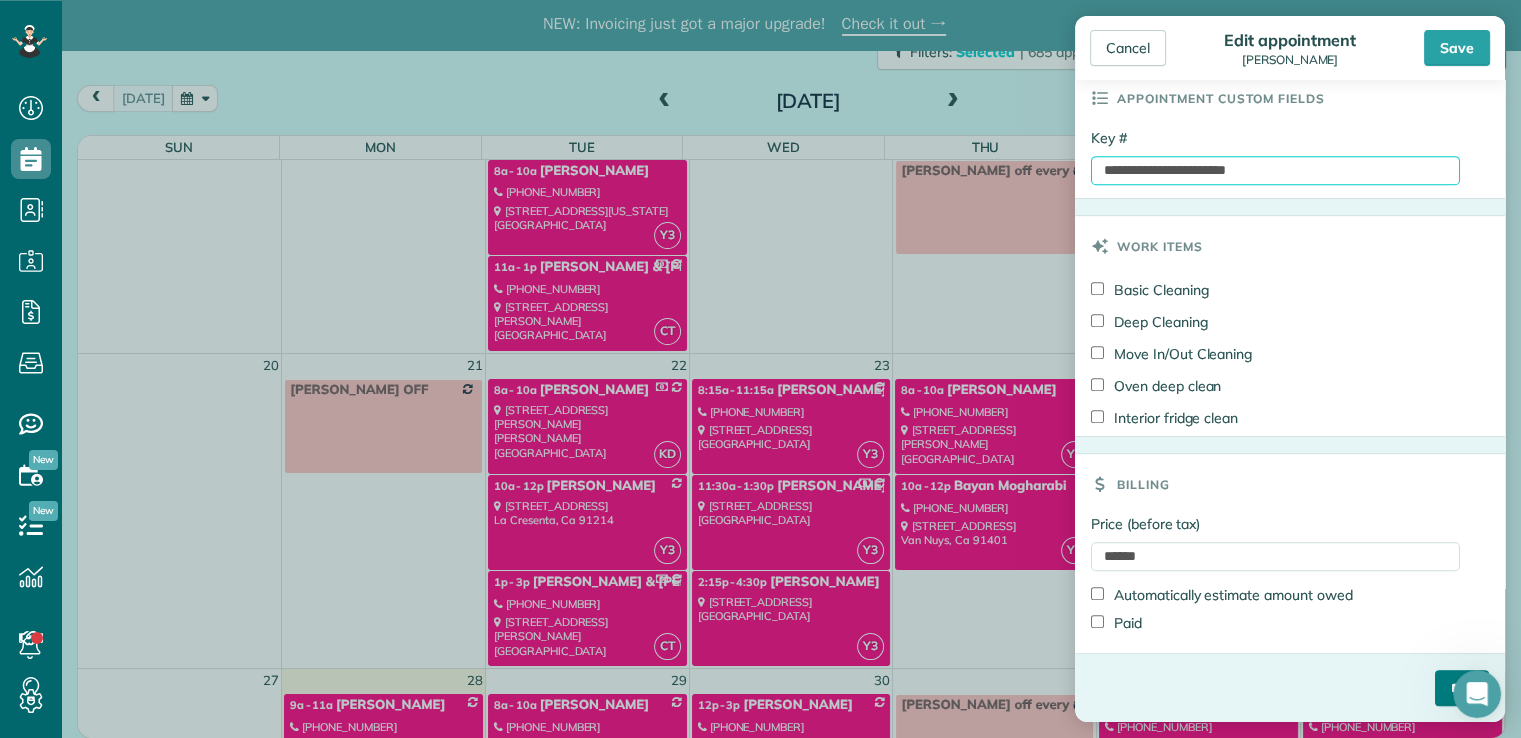 type on "**********" 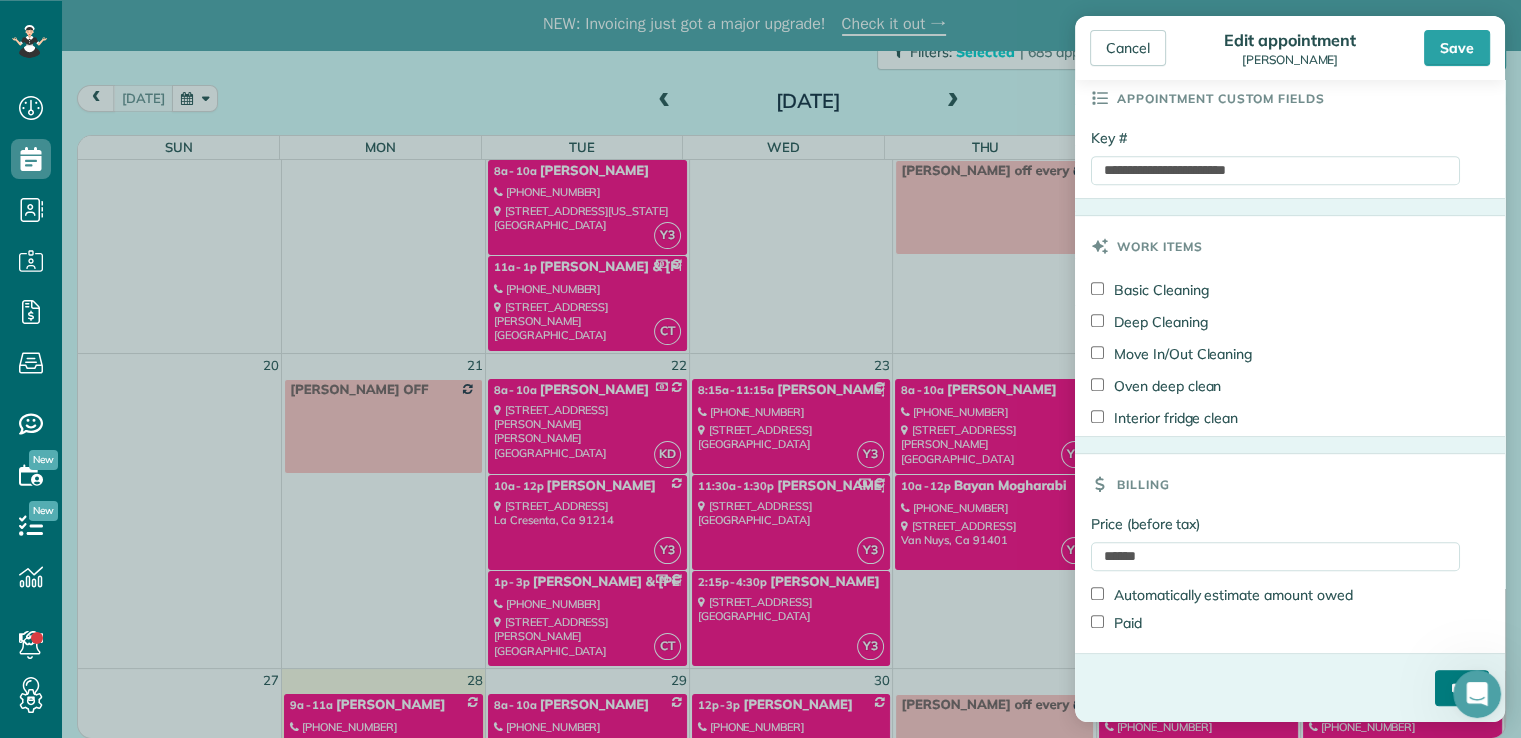 click on "****" at bounding box center [1462, 688] 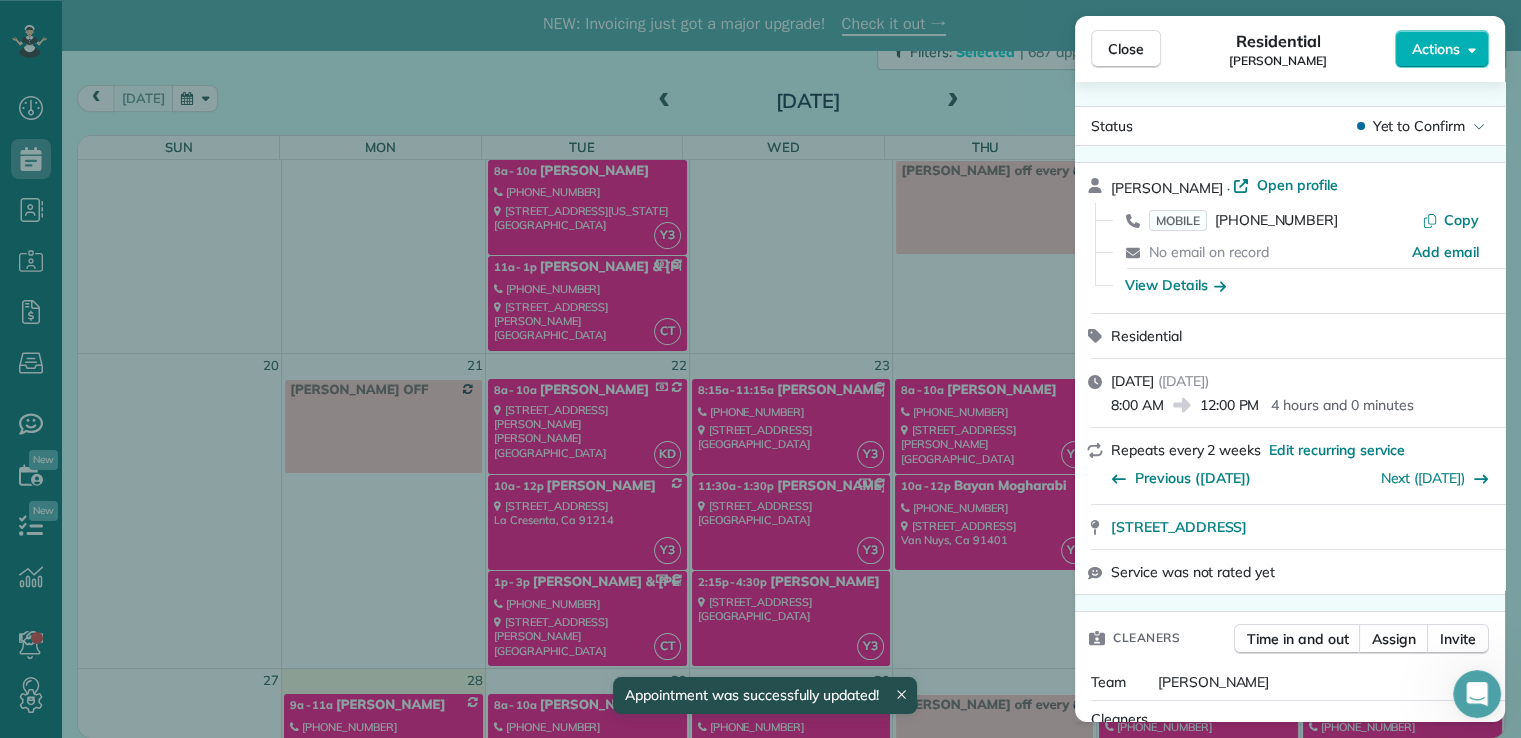 scroll, scrollTop: 752, scrollLeft: 0, axis: vertical 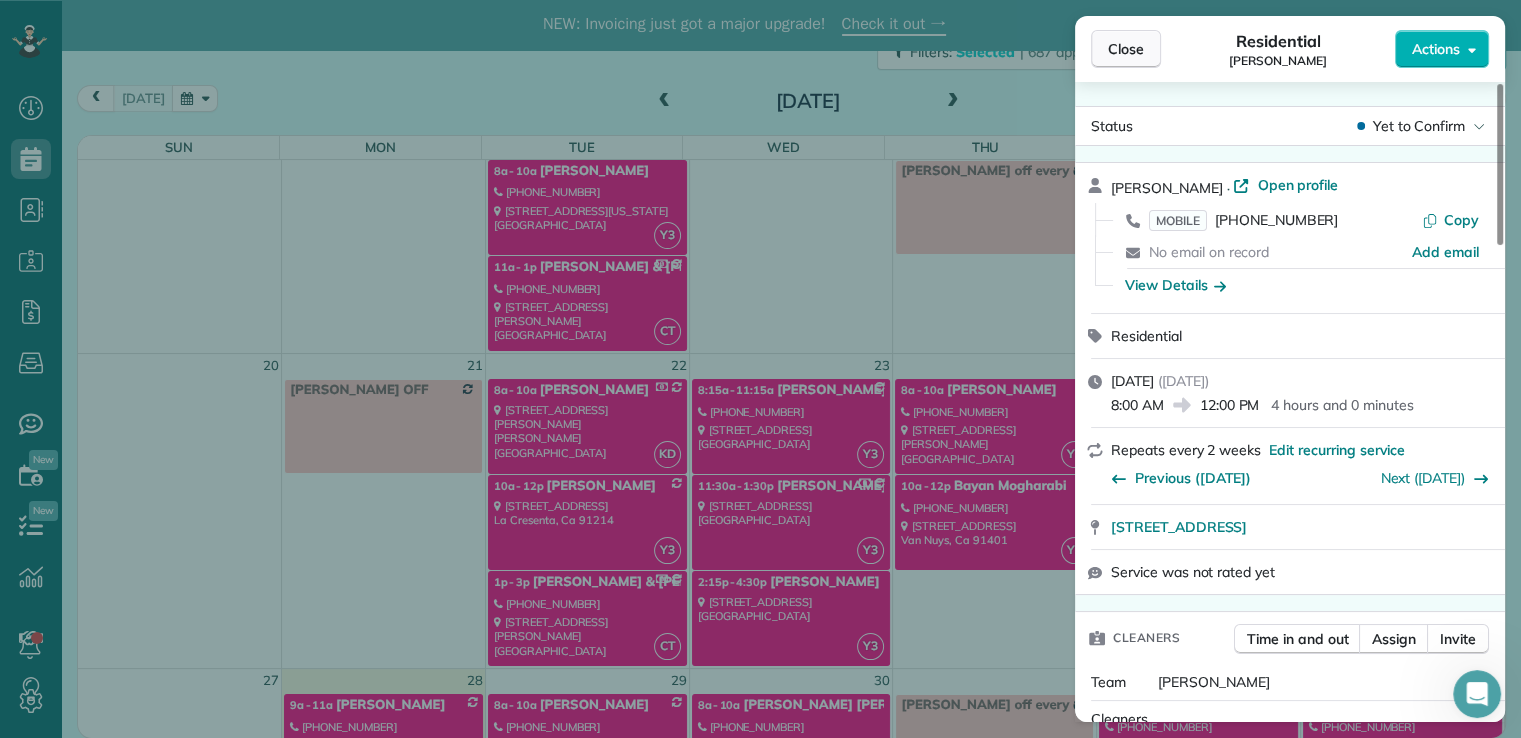 click on "Close" at bounding box center [1126, 49] 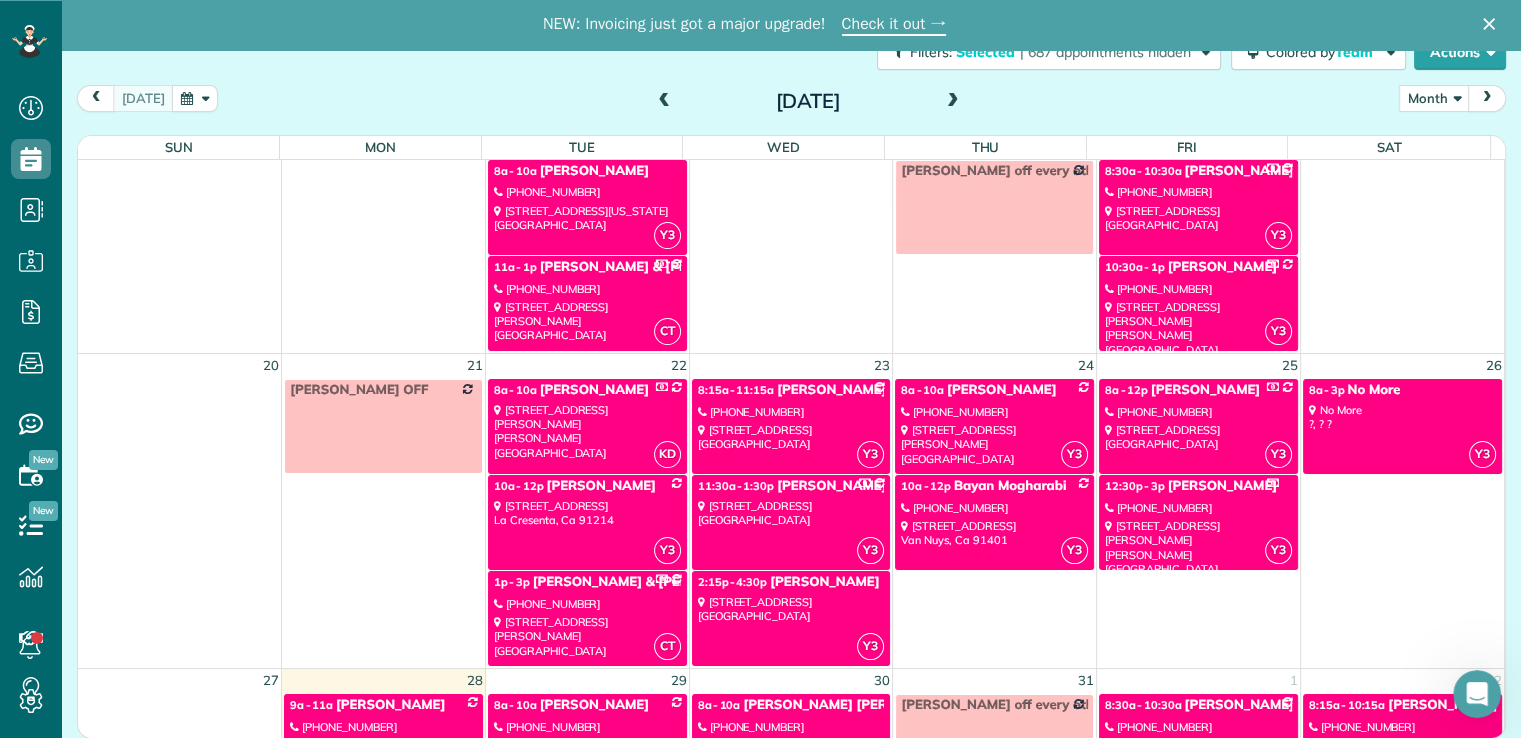 click on "[STREET_ADDRESS]" at bounding box center (587, 513) 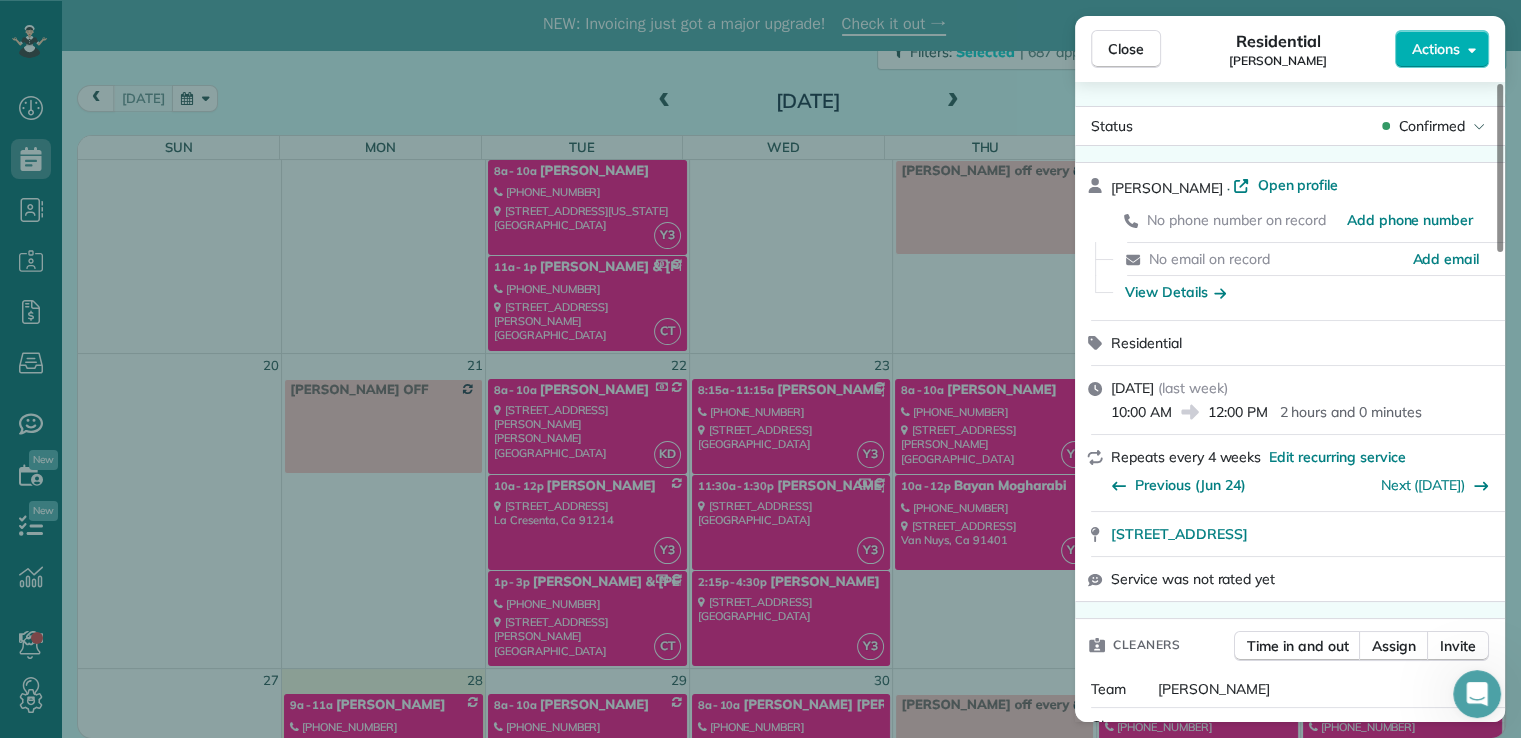 click on "Actions" at bounding box center [1436, 49] 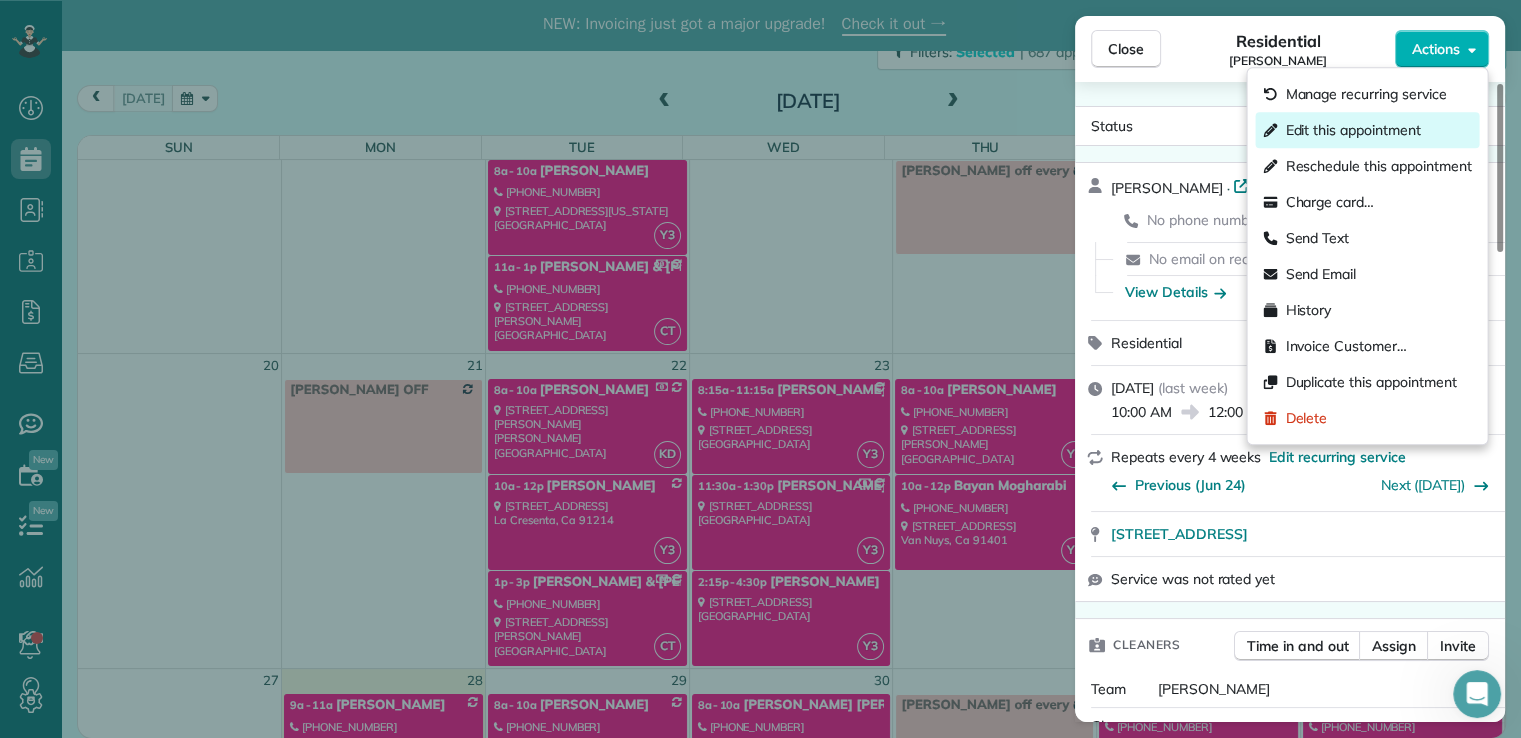 click on "Edit this appointment" at bounding box center (1367, 130) 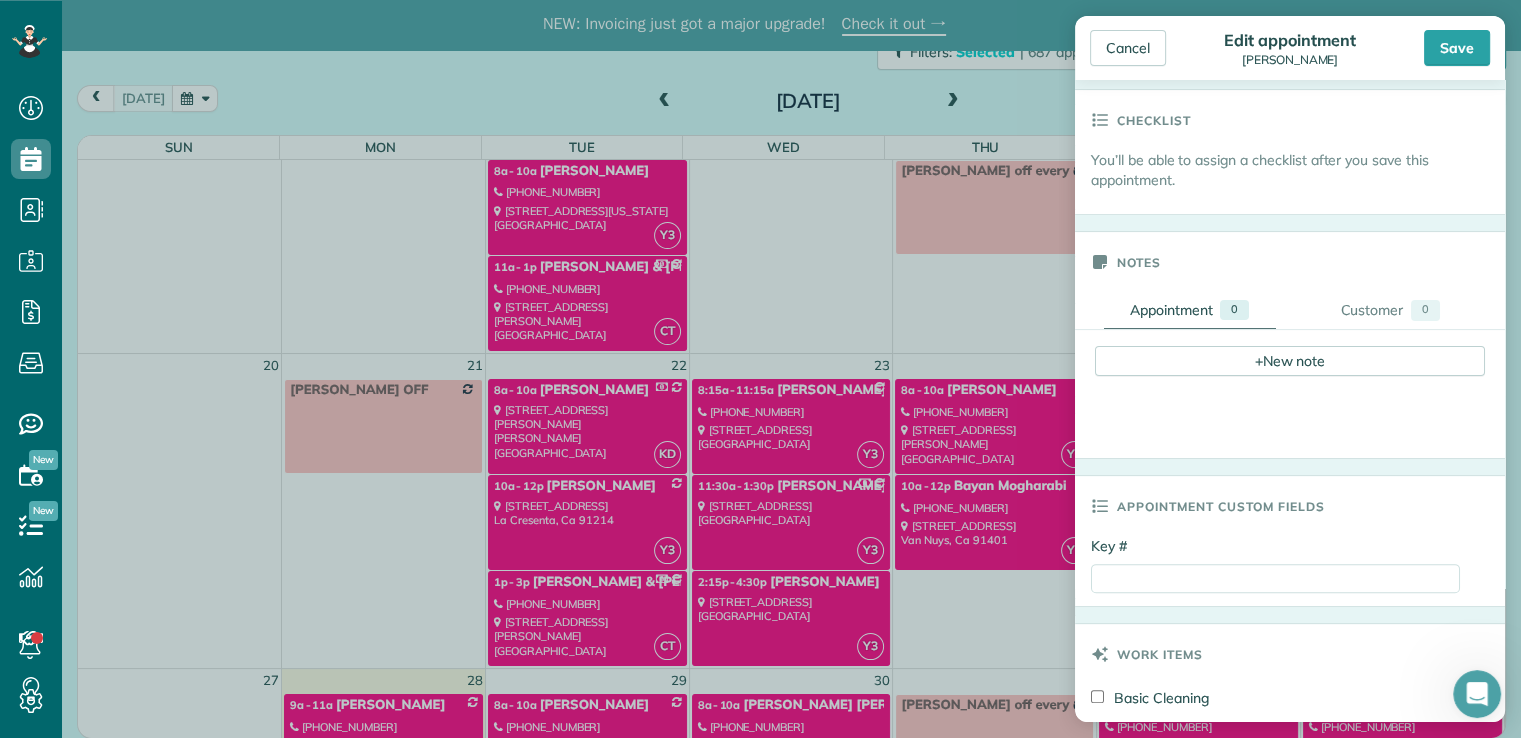 scroll, scrollTop: 532, scrollLeft: 0, axis: vertical 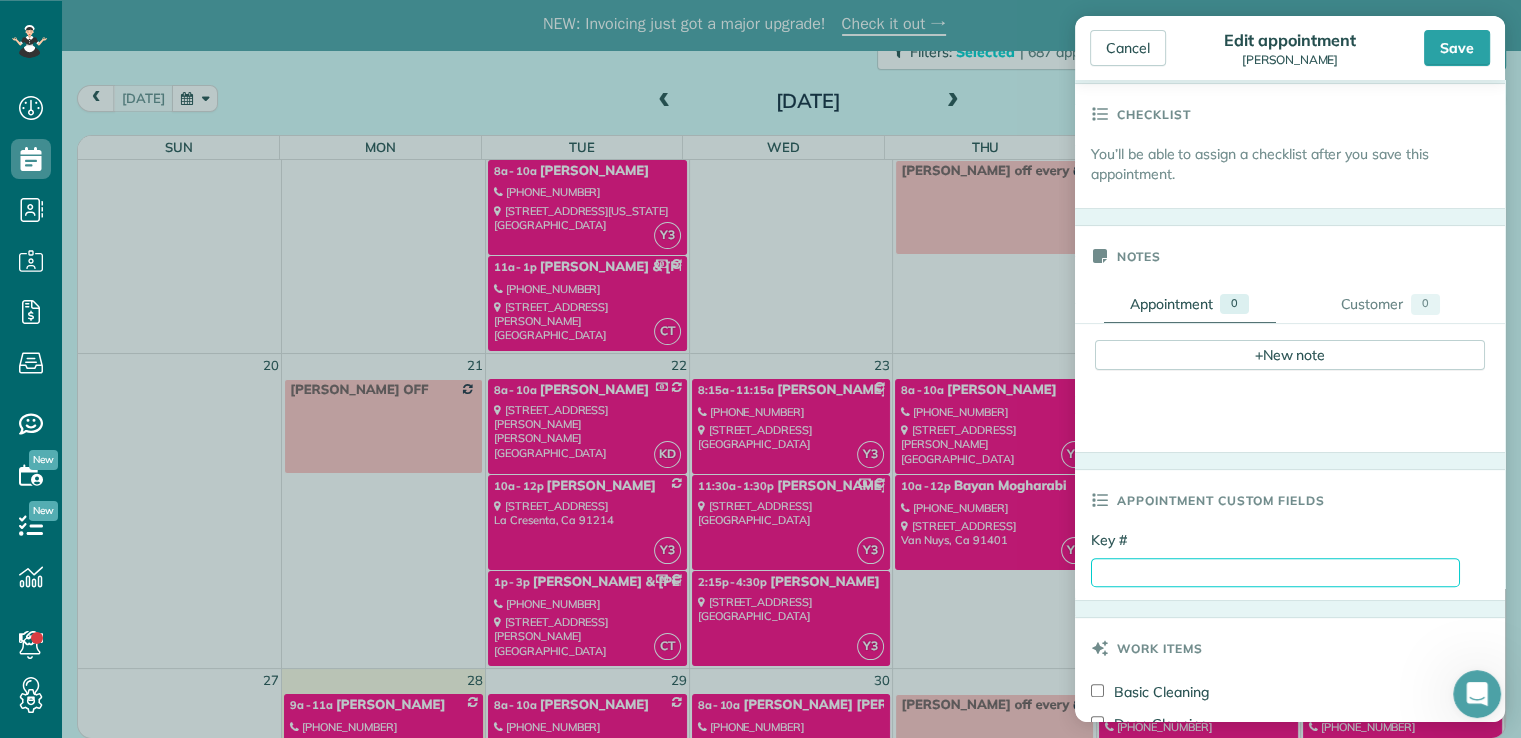 click on "Key #" at bounding box center (1275, 572) 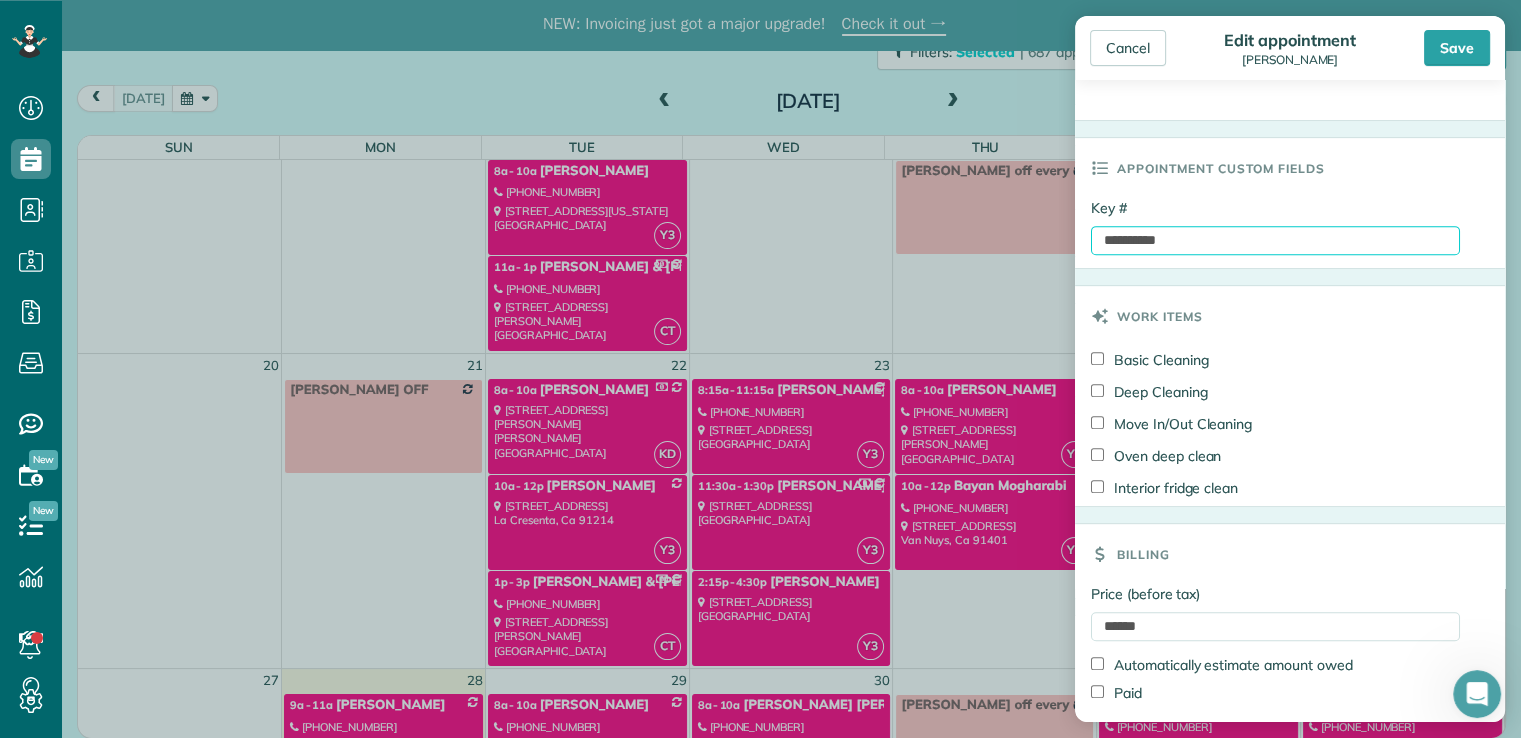 scroll, scrollTop: 877, scrollLeft: 0, axis: vertical 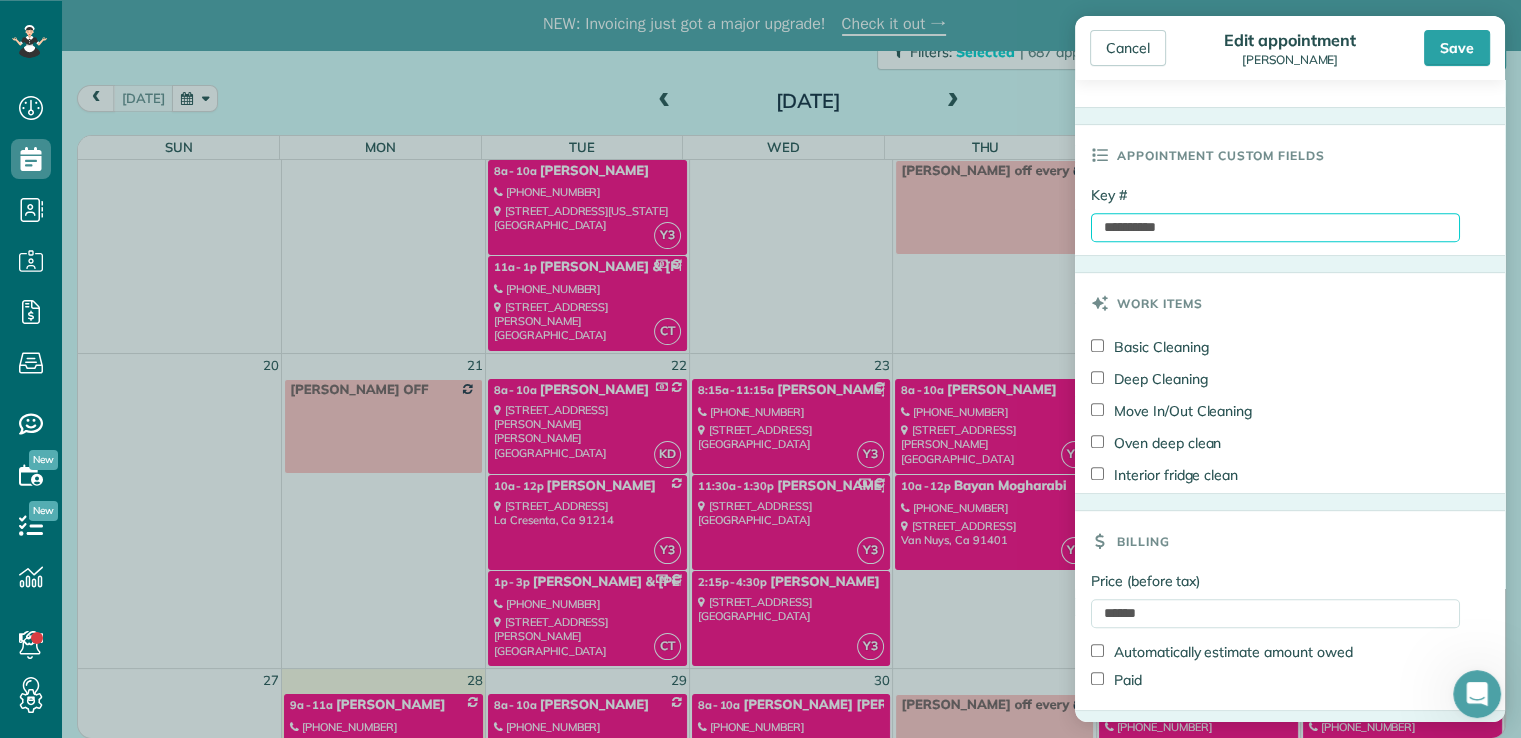 type on "**********" 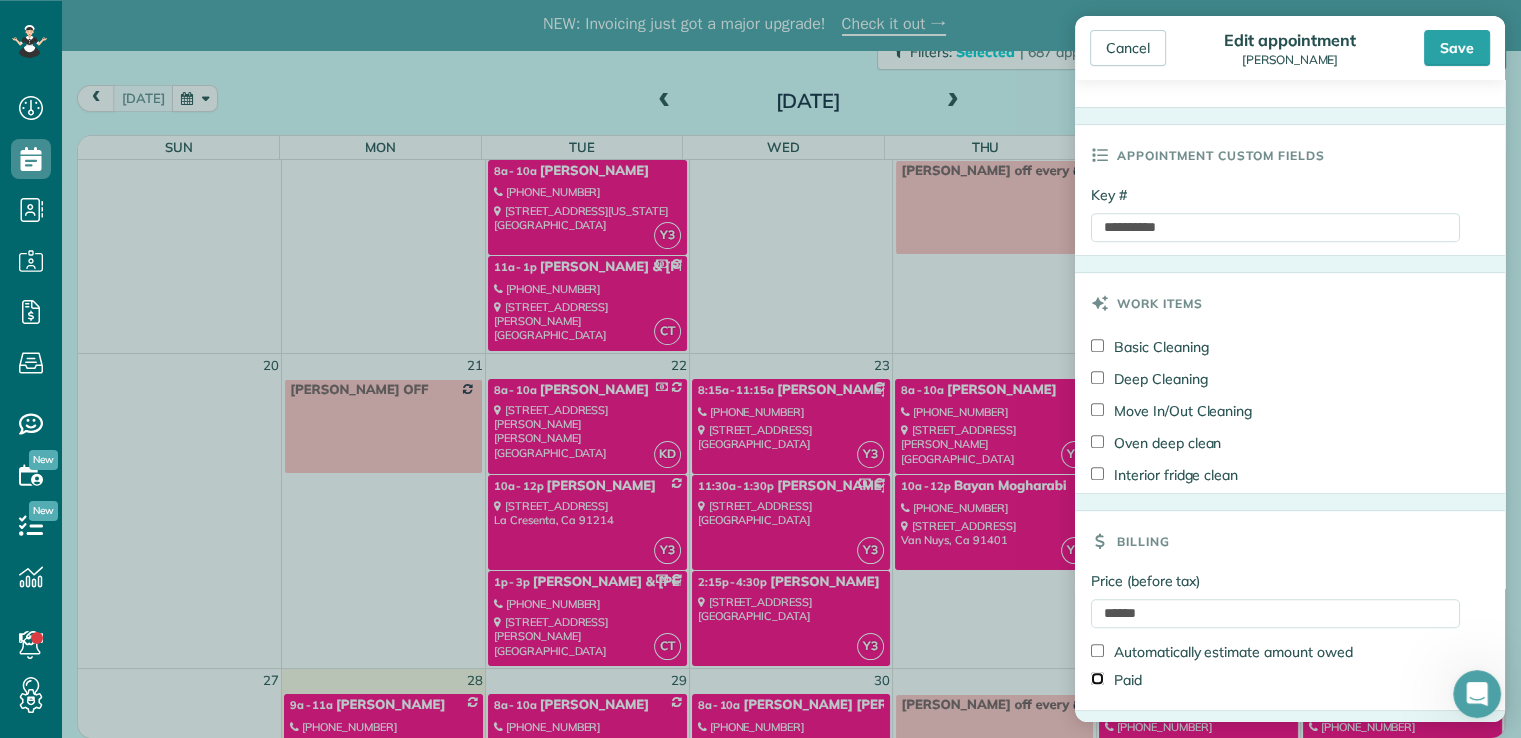 scroll, scrollTop: 934, scrollLeft: 0, axis: vertical 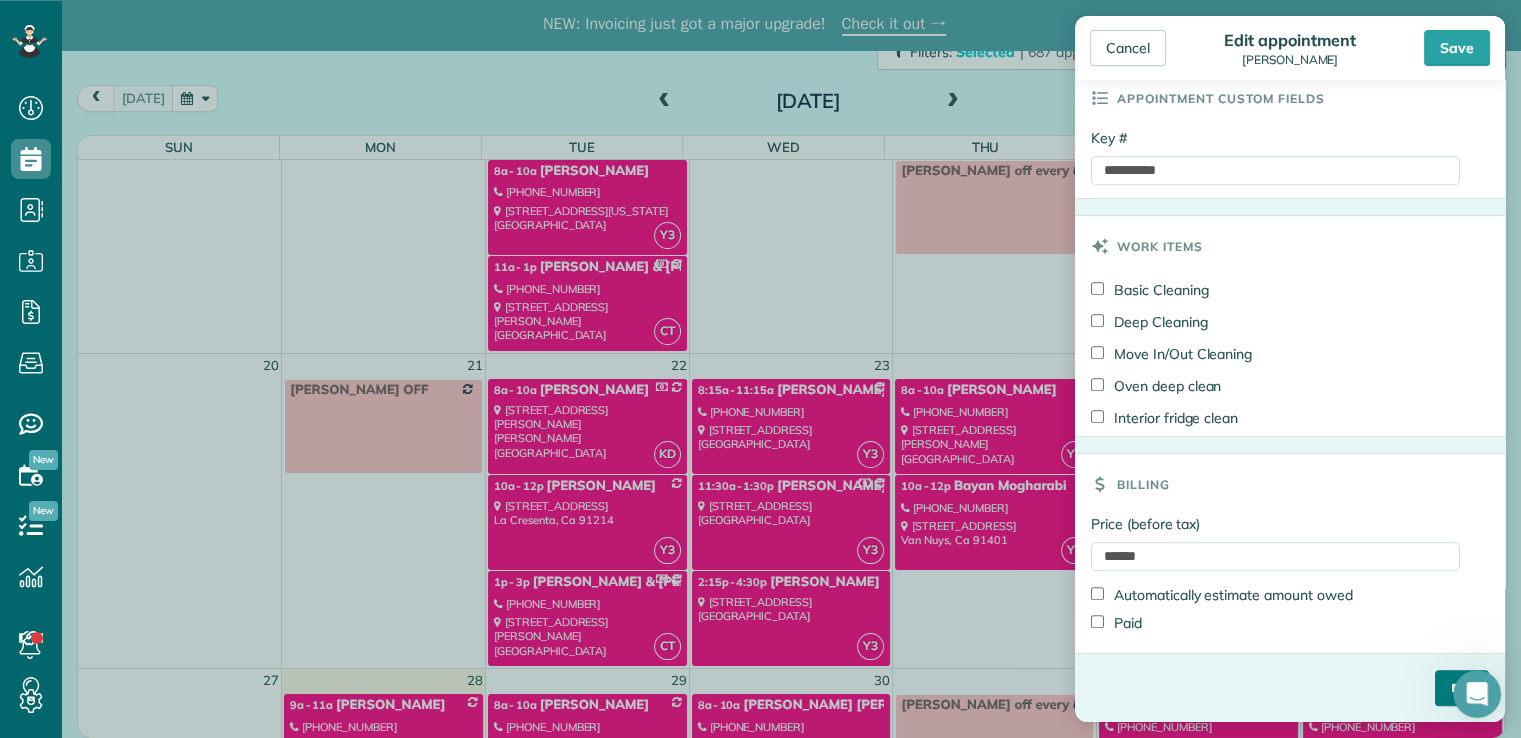 click on "****" at bounding box center (1462, 688) 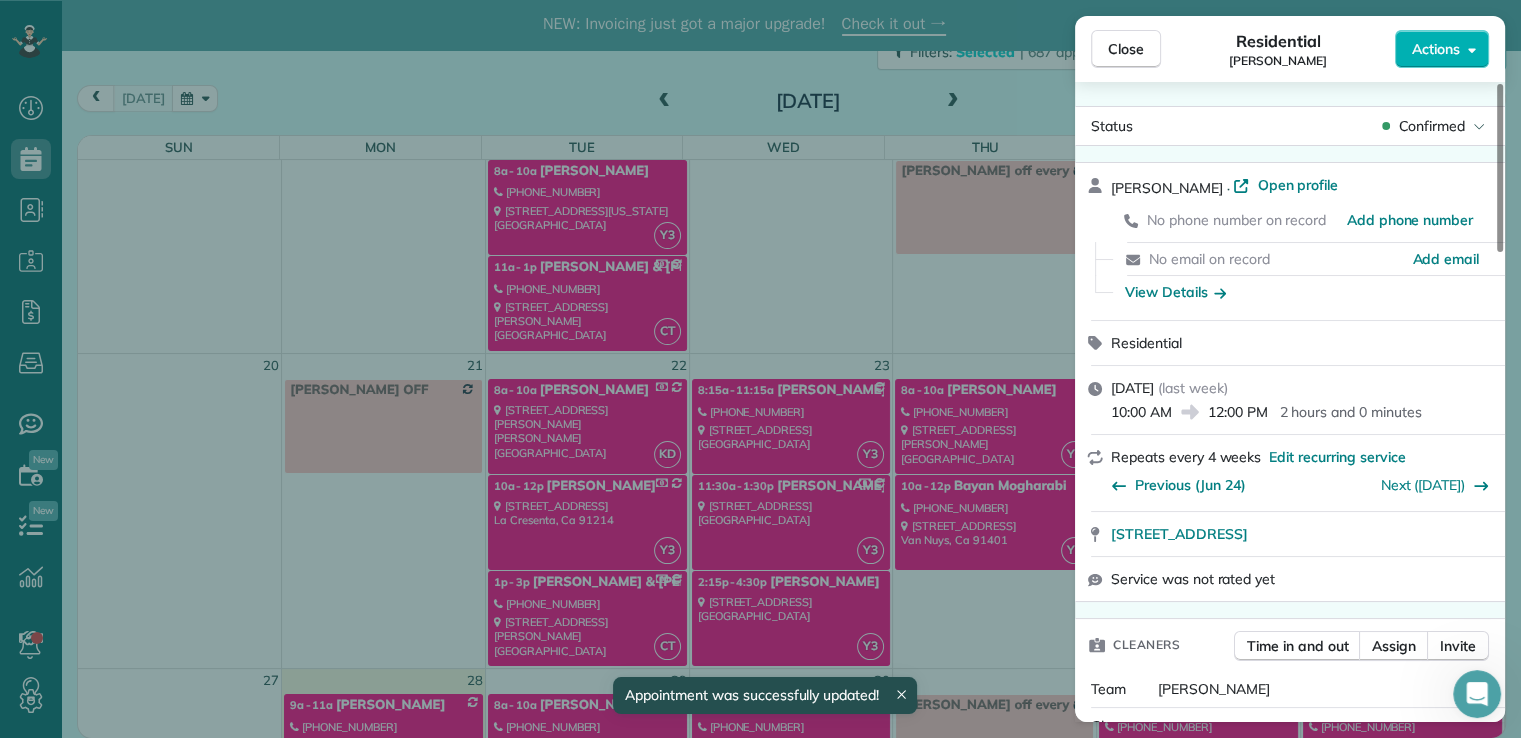 scroll, scrollTop: 752, scrollLeft: 0, axis: vertical 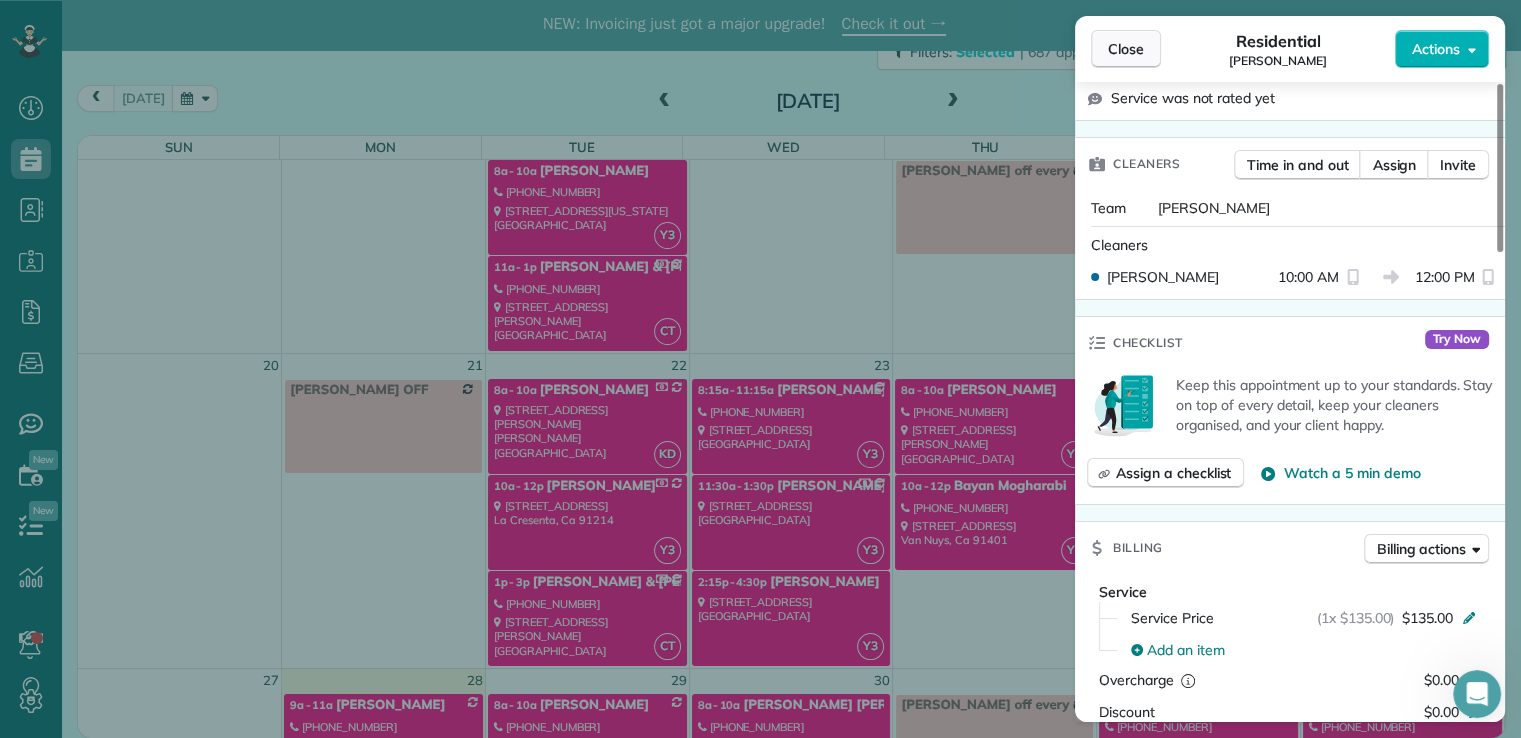 click on "Close" at bounding box center (1126, 49) 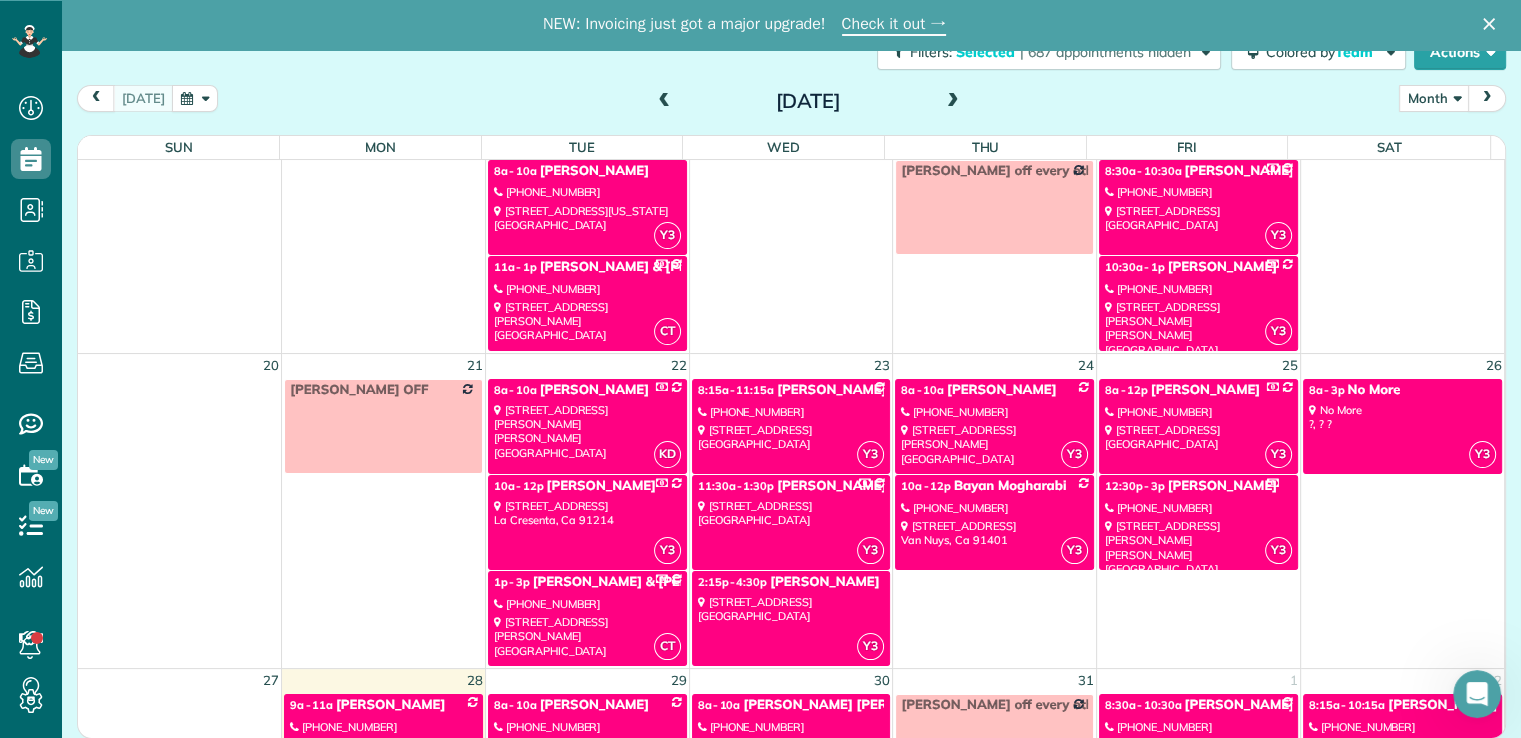 click on "Filters:   Selected
|  687 appointments hidden
Colored by  Team
Color by Cleaner
Color by Team
Color by Status
Color by Recurrence
Color by Paid/Unpaid
Filters  Selected
Schedule Changes
Actions
Create Appointment
Create Task
Clock In/Out
Send Work Orders
Print Route Sheets
[DATE] Emails/Texts
View Metrics" at bounding box center [791, 52] 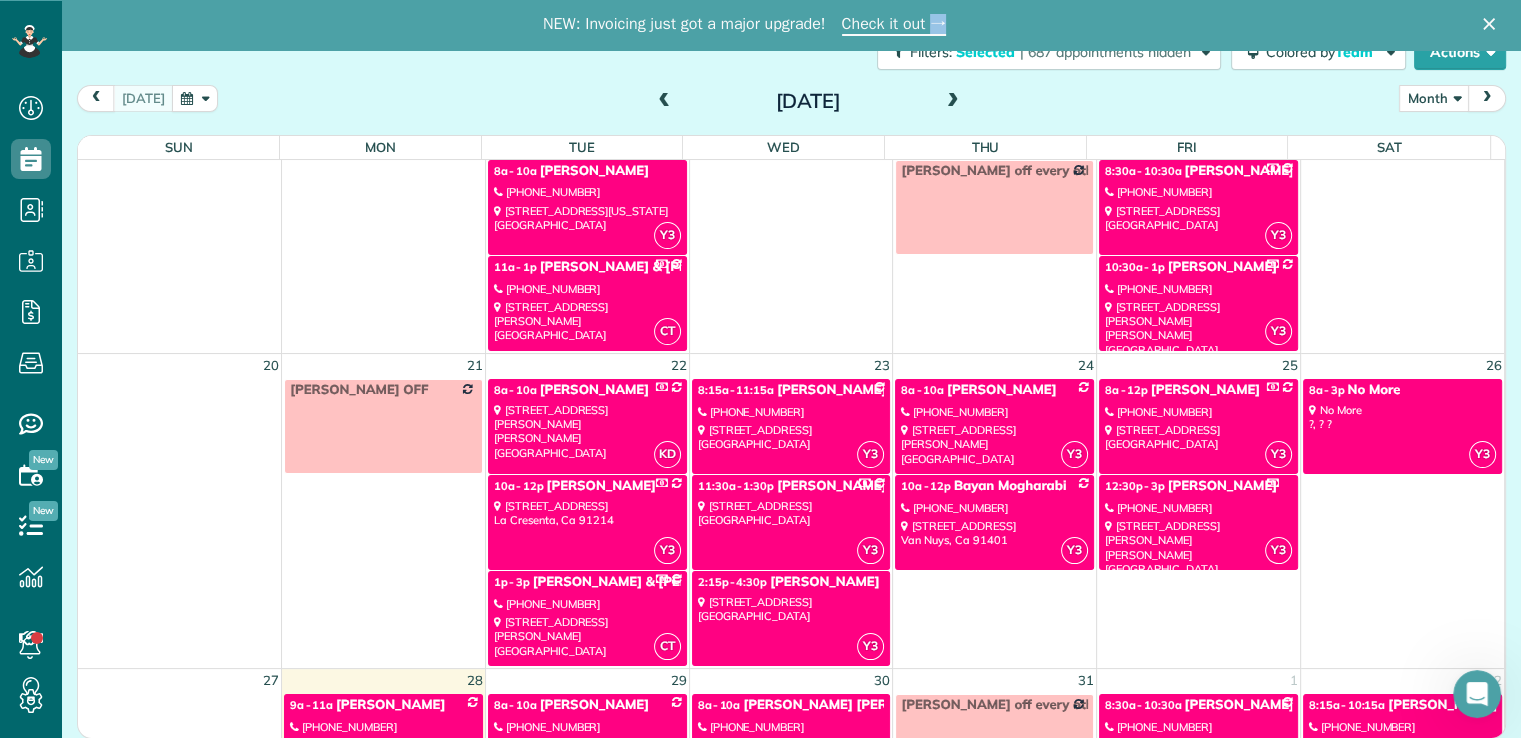 click on "NEW: Invoicing just got a major upgrade!  Check it out →" at bounding box center (760, 25) 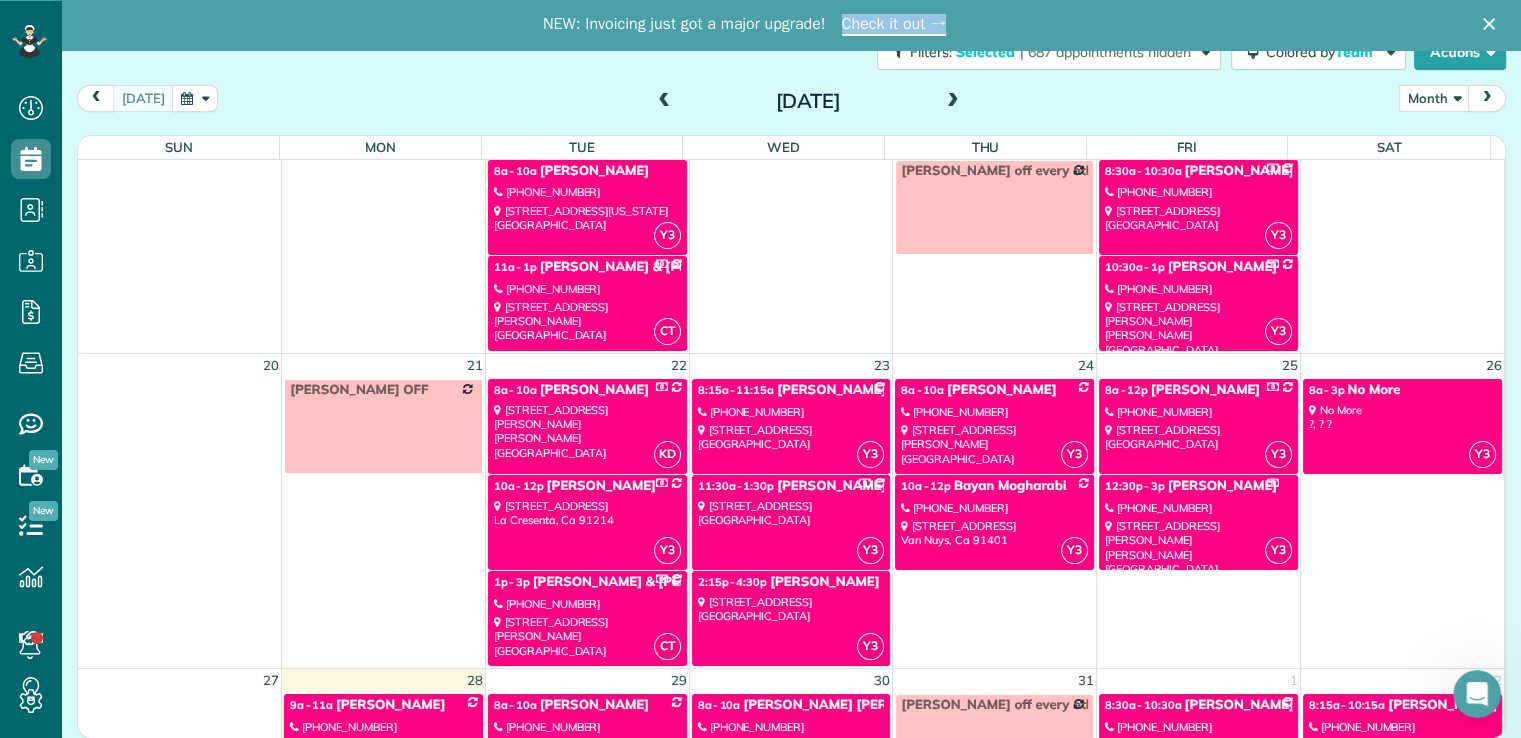 click on "NEW: Invoicing just got a major upgrade!  Check it out →" at bounding box center (760, 25) 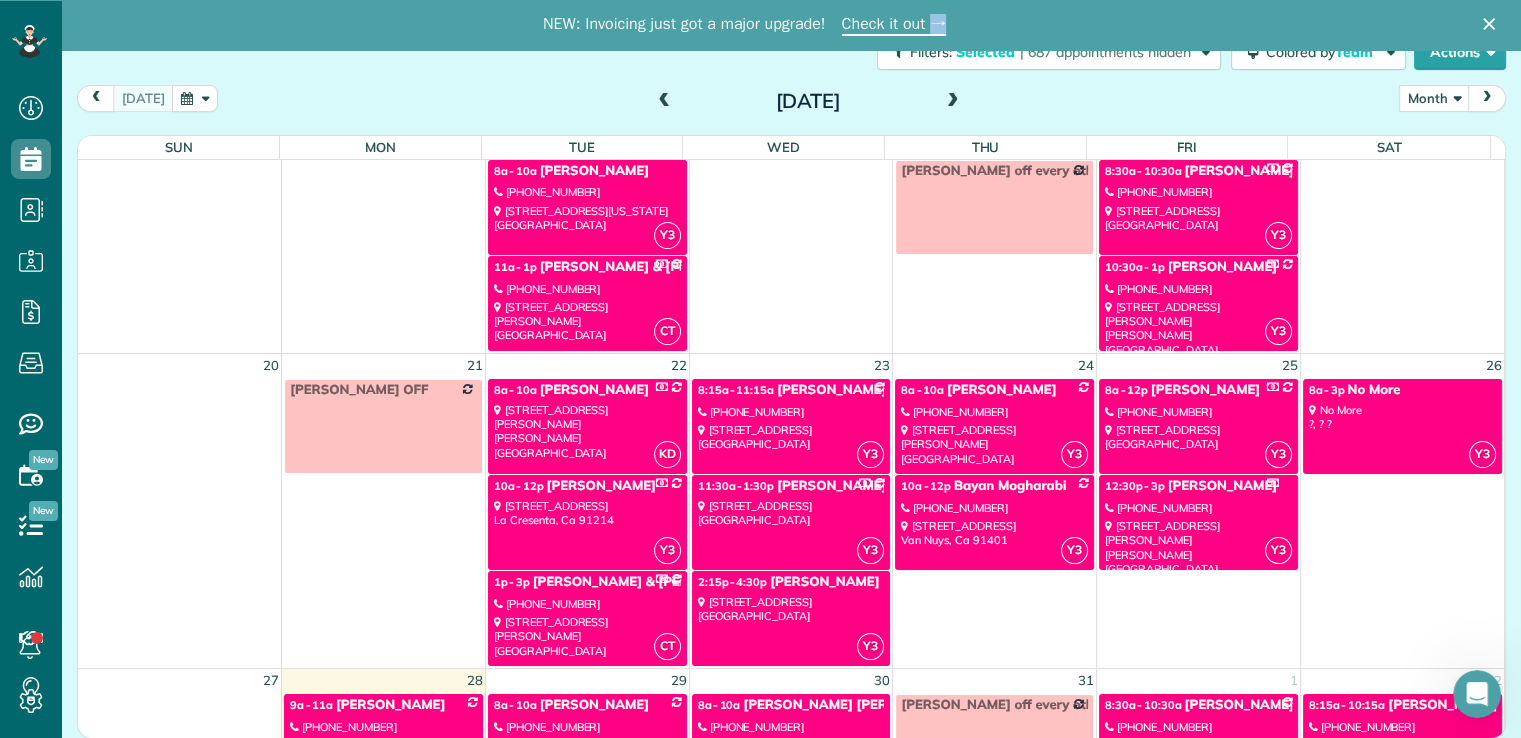 click on "NEW: Invoicing just got a major upgrade!  Check it out →" at bounding box center [760, 25] 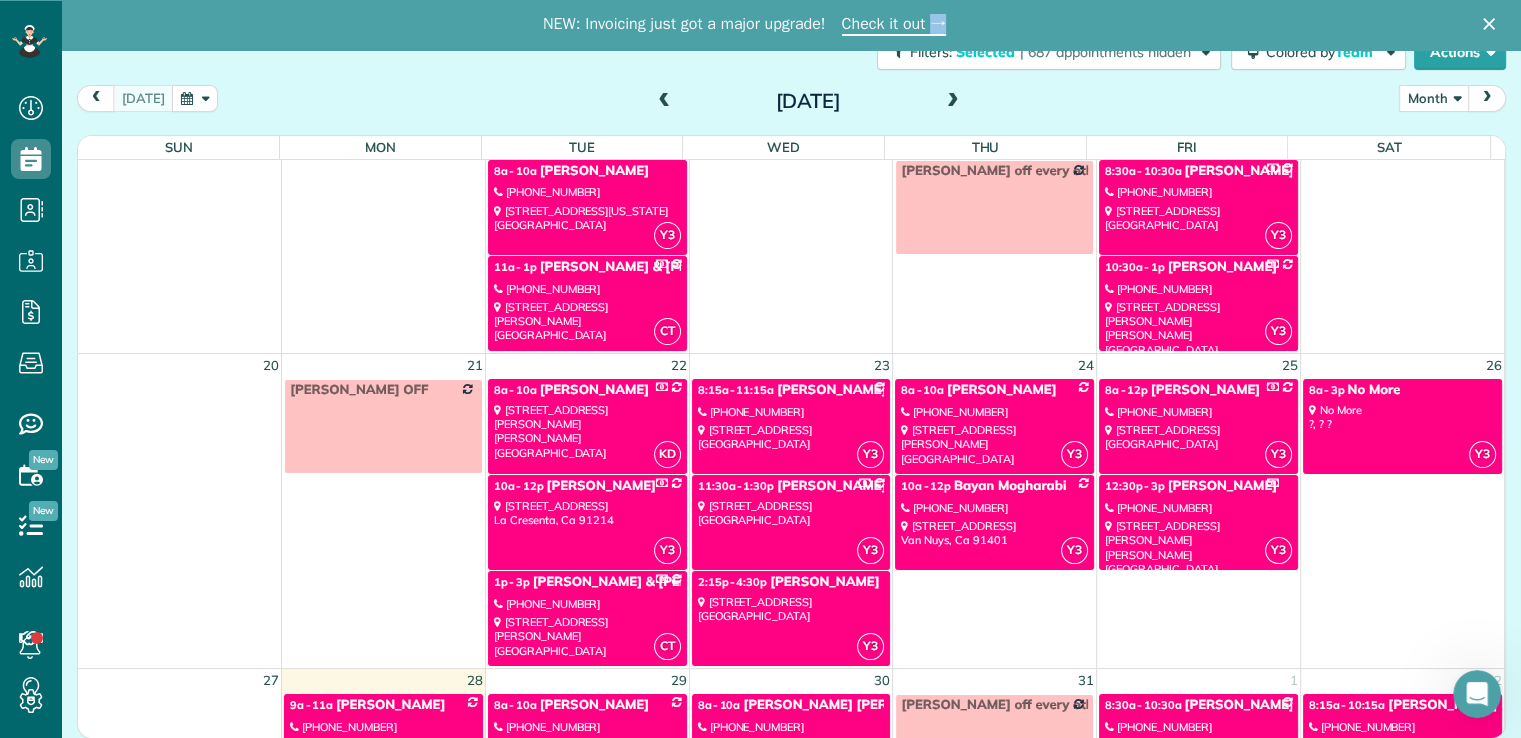 click on "NEW: Invoicing just got a major upgrade!  Check it out →" at bounding box center [760, 25] 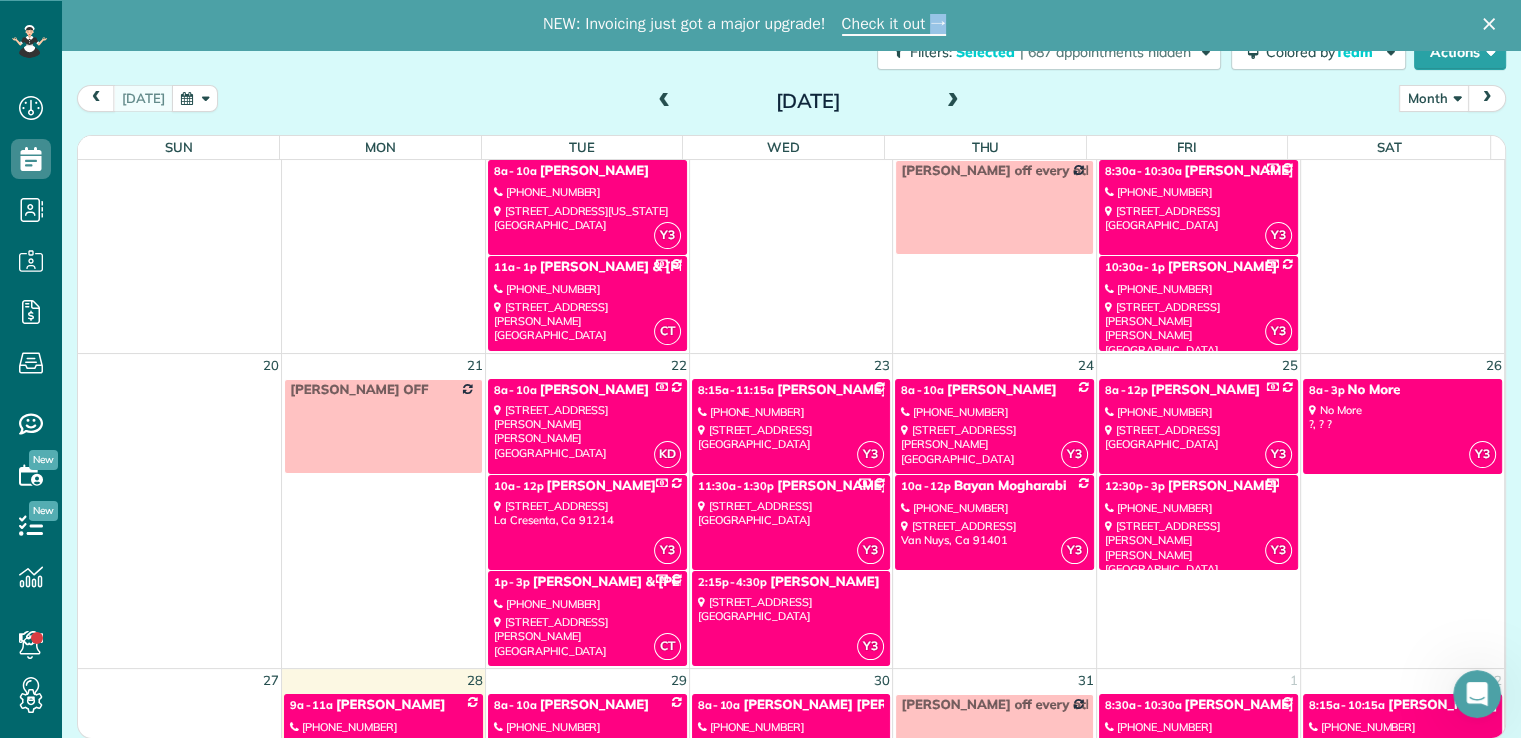 click on "NEW: Invoicing just got a major upgrade!  Check it out →" at bounding box center (760, 25) 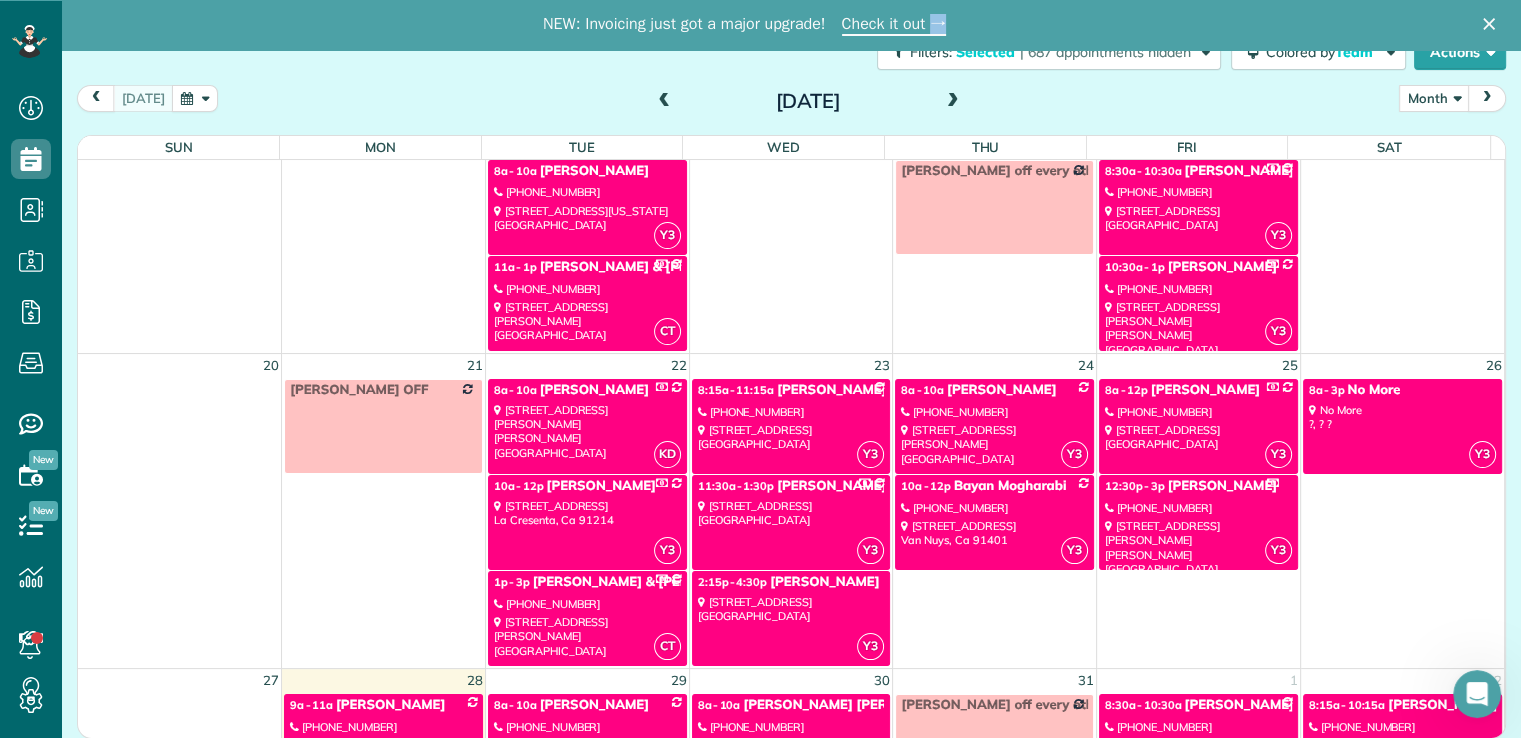 click on "NEW: Invoicing just got a major upgrade!  Check it out →" at bounding box center [760, 25] 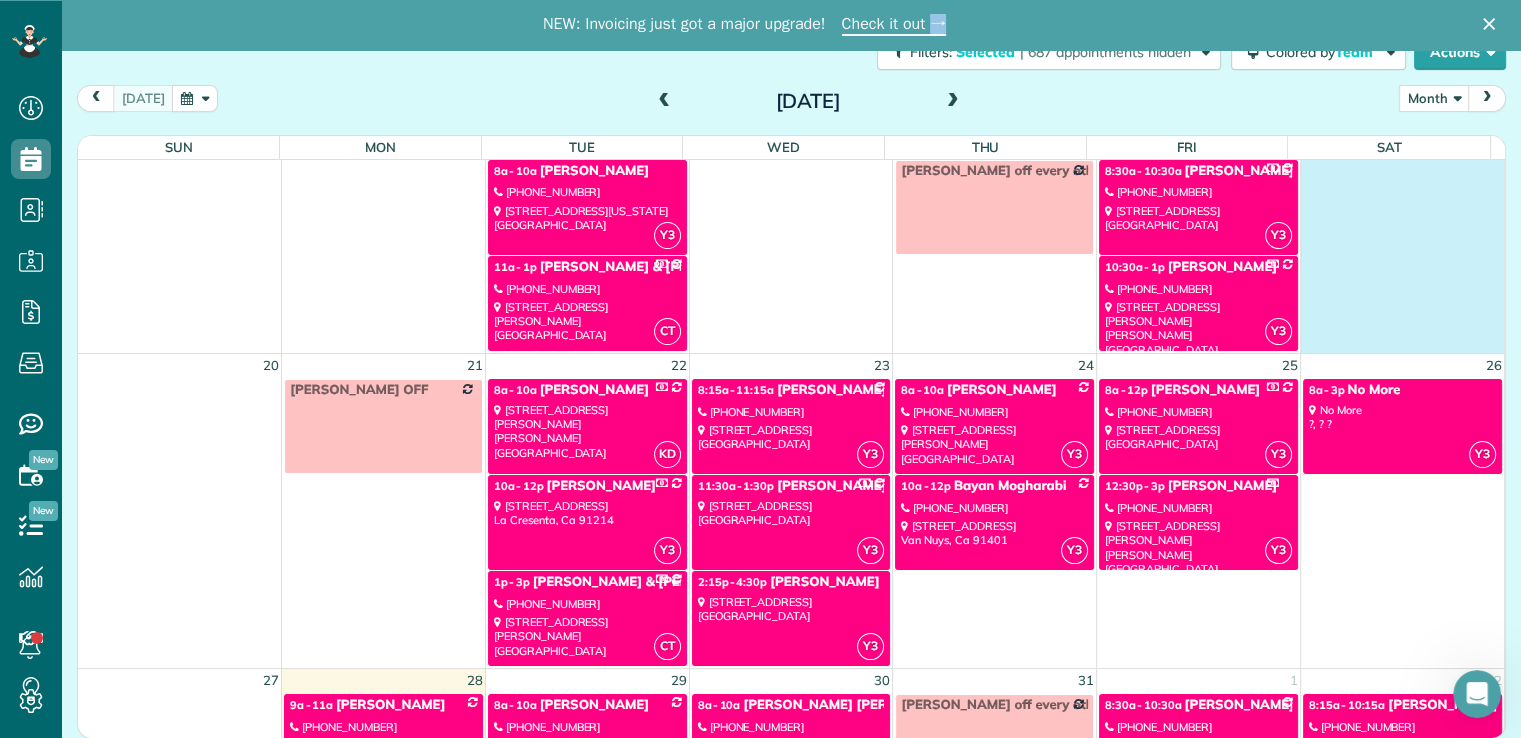 click at bounding box center (1402, 254) 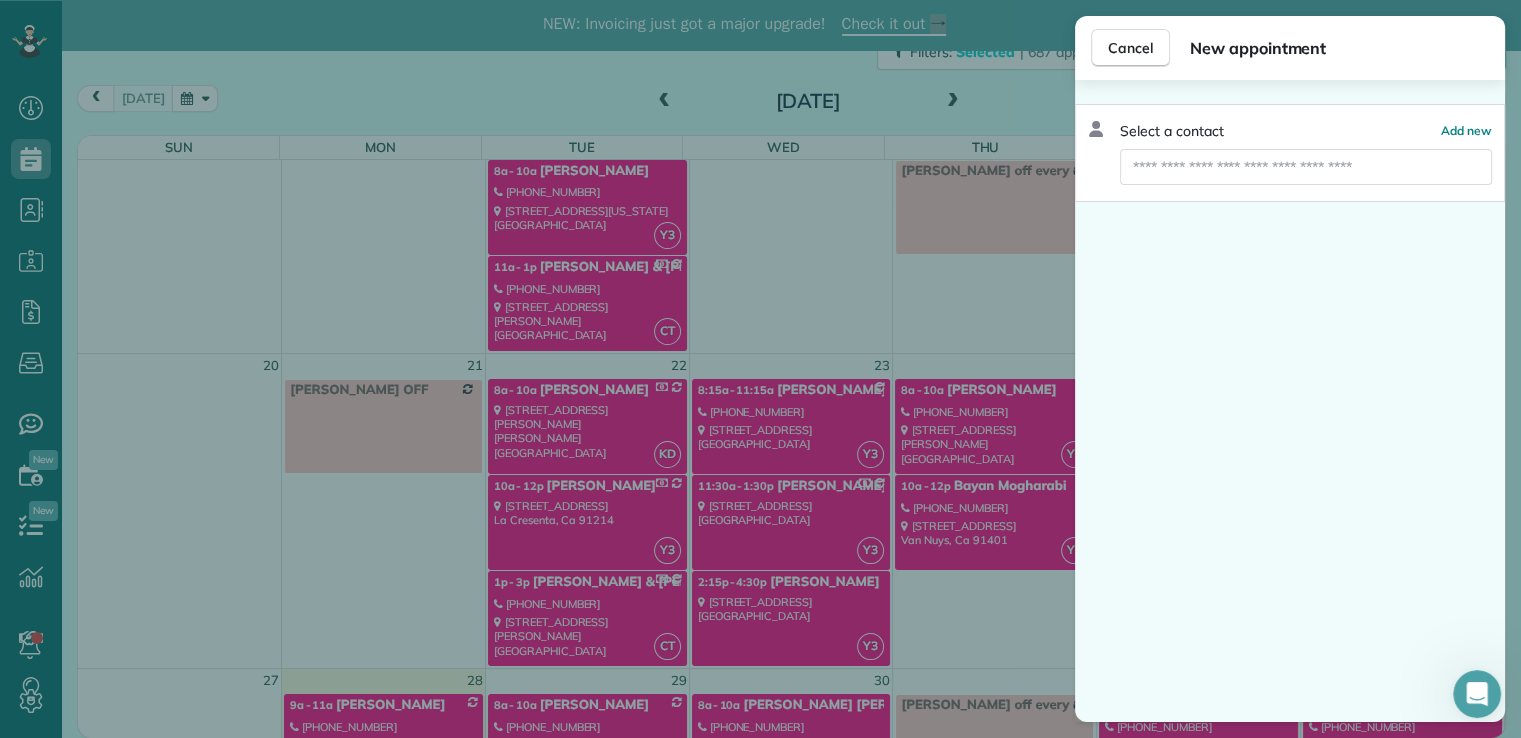 click on "Select a contact Add new" at bounding box center [1290, 401] 